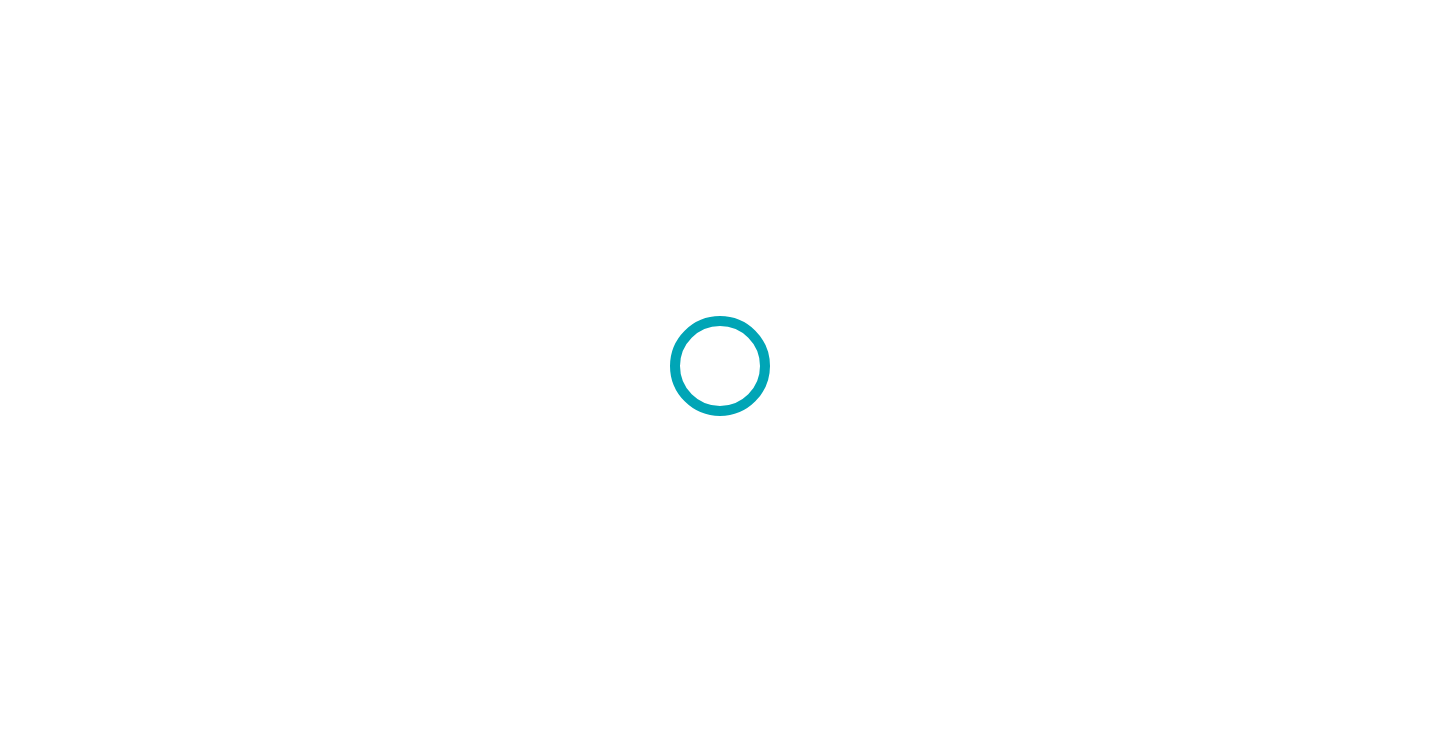 scroll, scrollTop: 0, scrollLeft: 0, axis: both 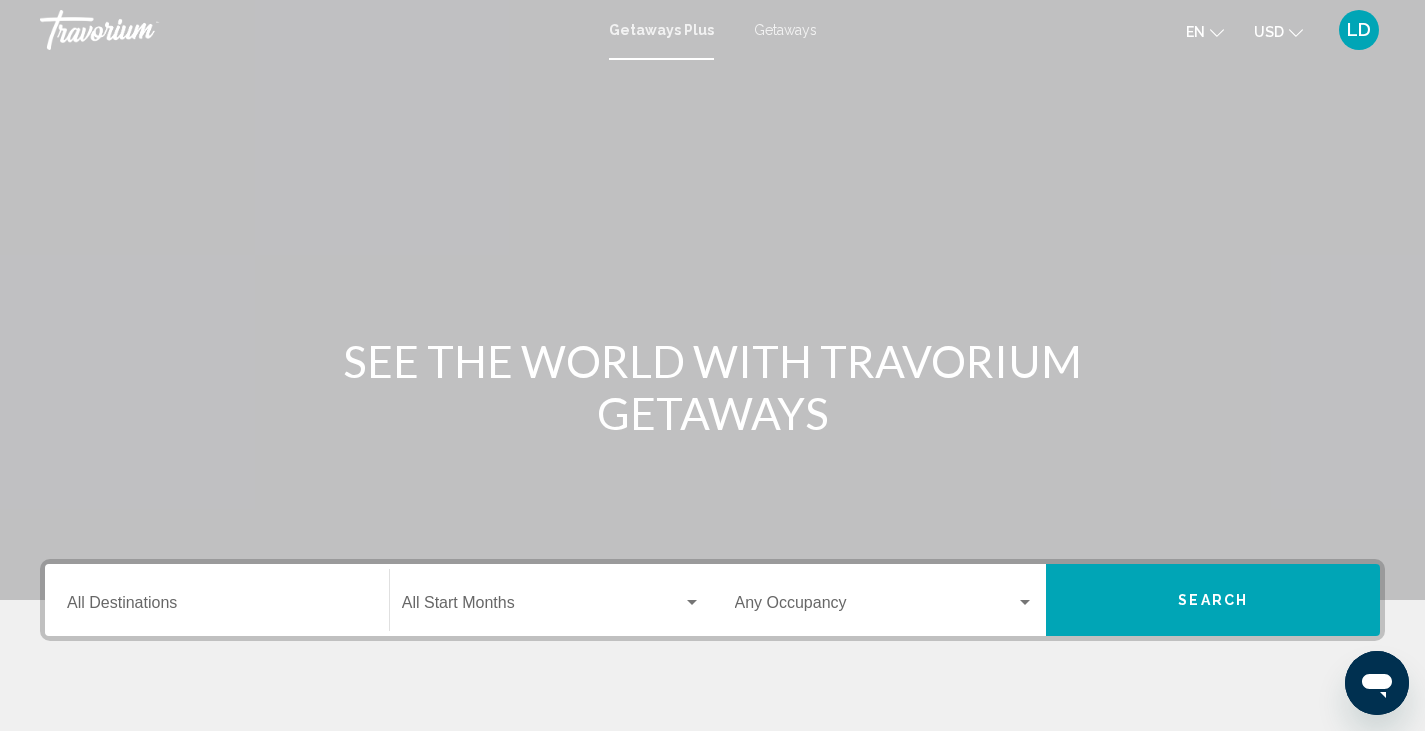 click on "Getaways" at bounding box center (785, 30) 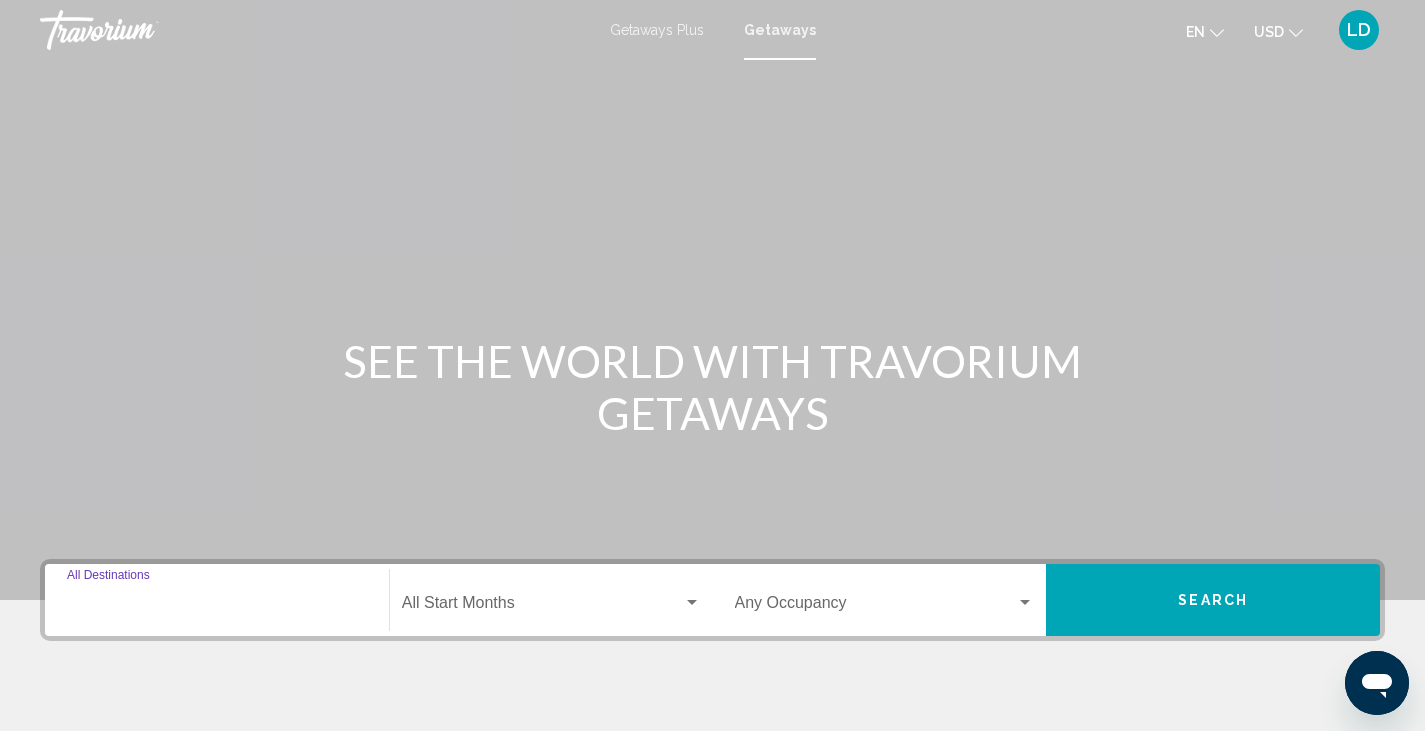click on "Destination All Destinations" at bounding box center [217, 607] 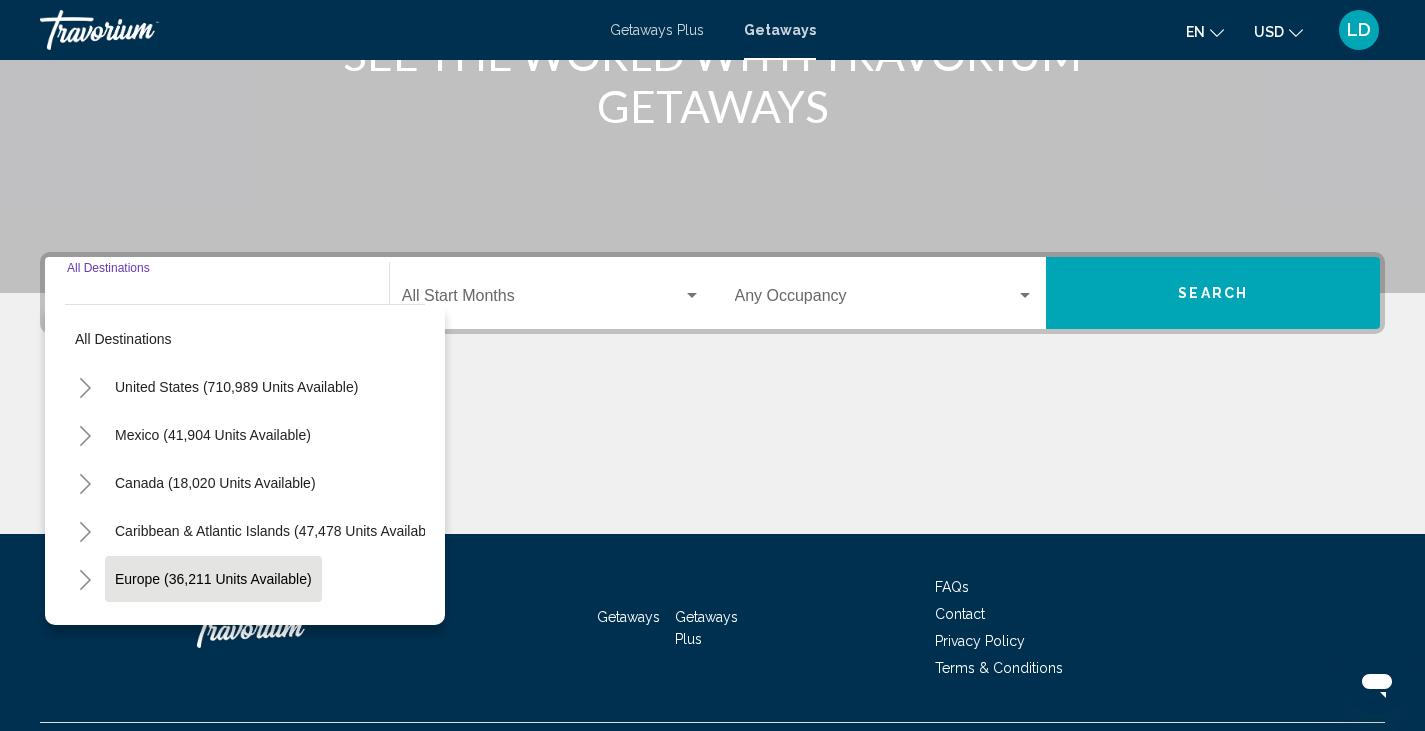 scroll, scrollTop: 355, scrollLeft: 0, axis: vertical 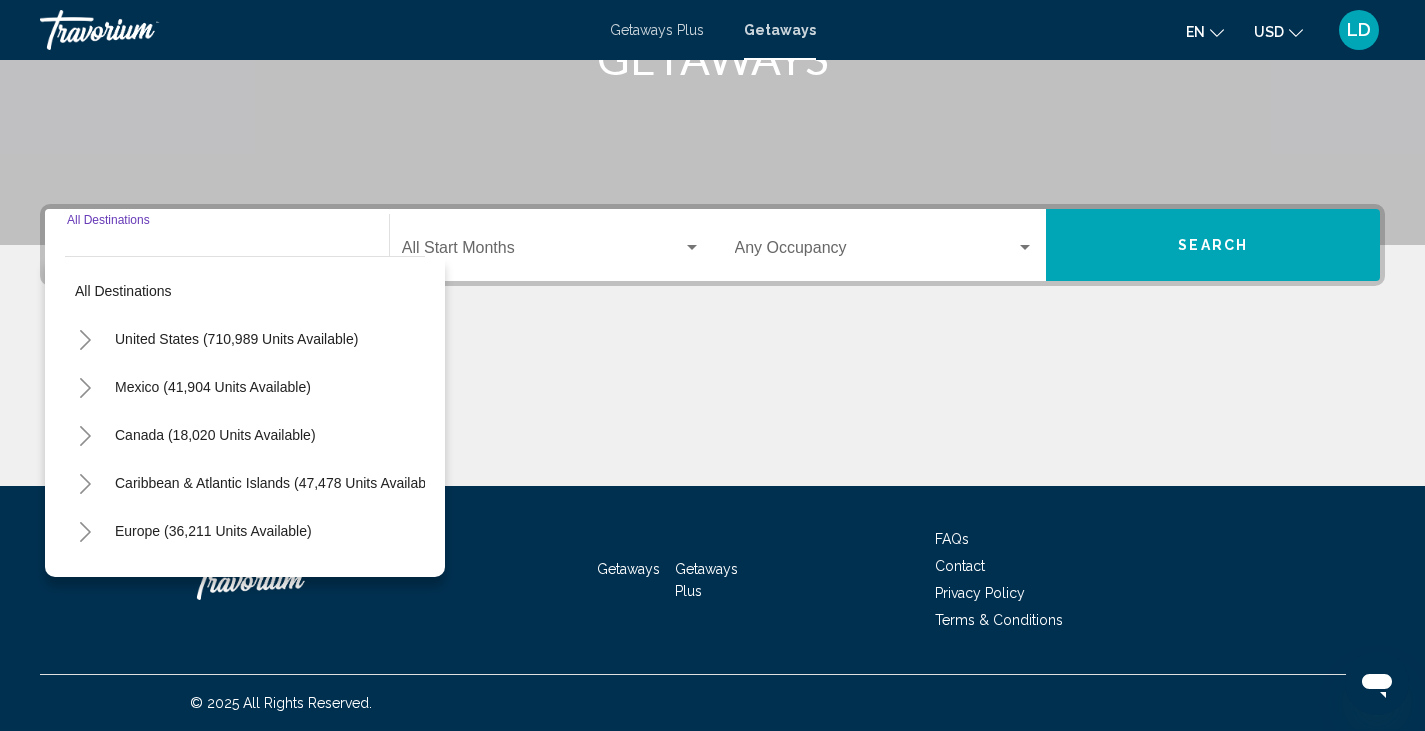 click at bounding box center (85, 340) 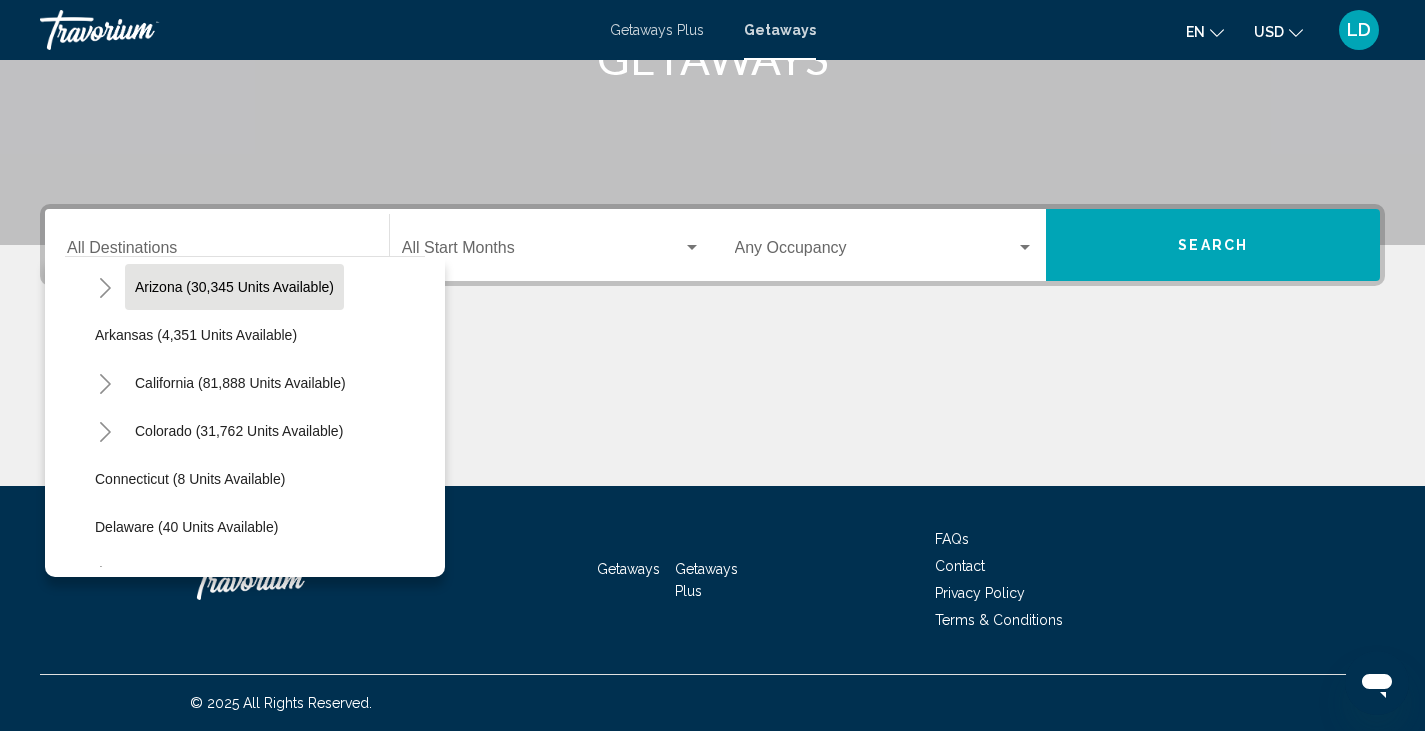 scroll, scrollTop: 200, scrollLeft: 0, axis: vertical 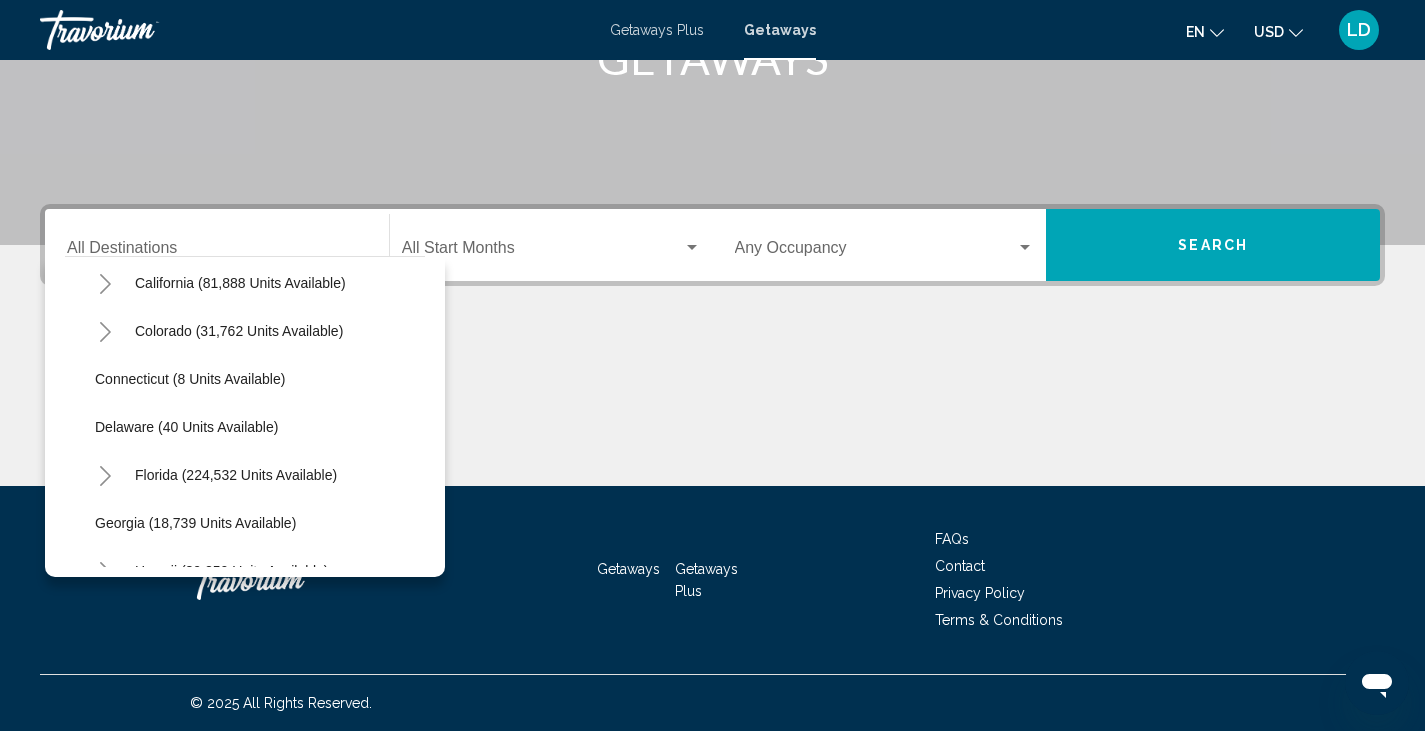 click at bounding box center (105, 476) 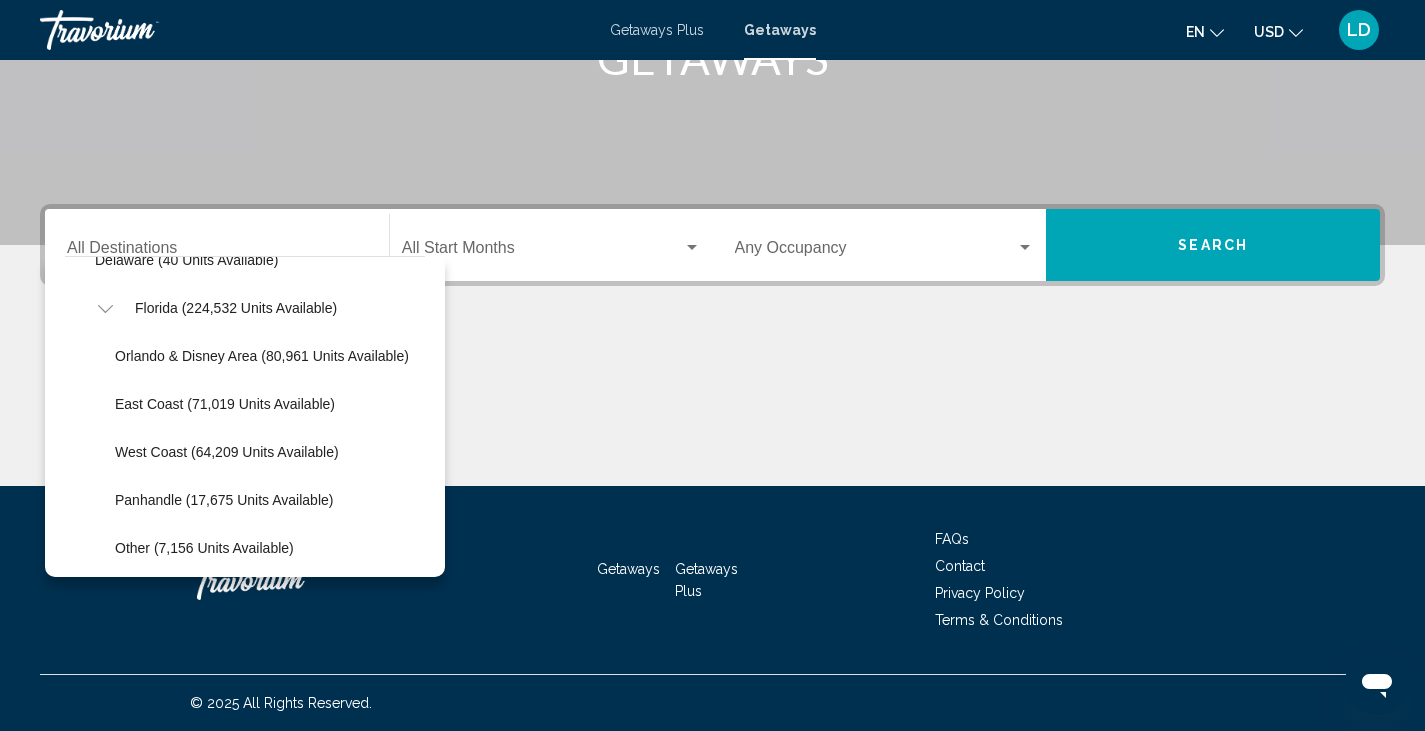 scroll, scrollTop: 400, scrollLeft: 0, axis: vertical 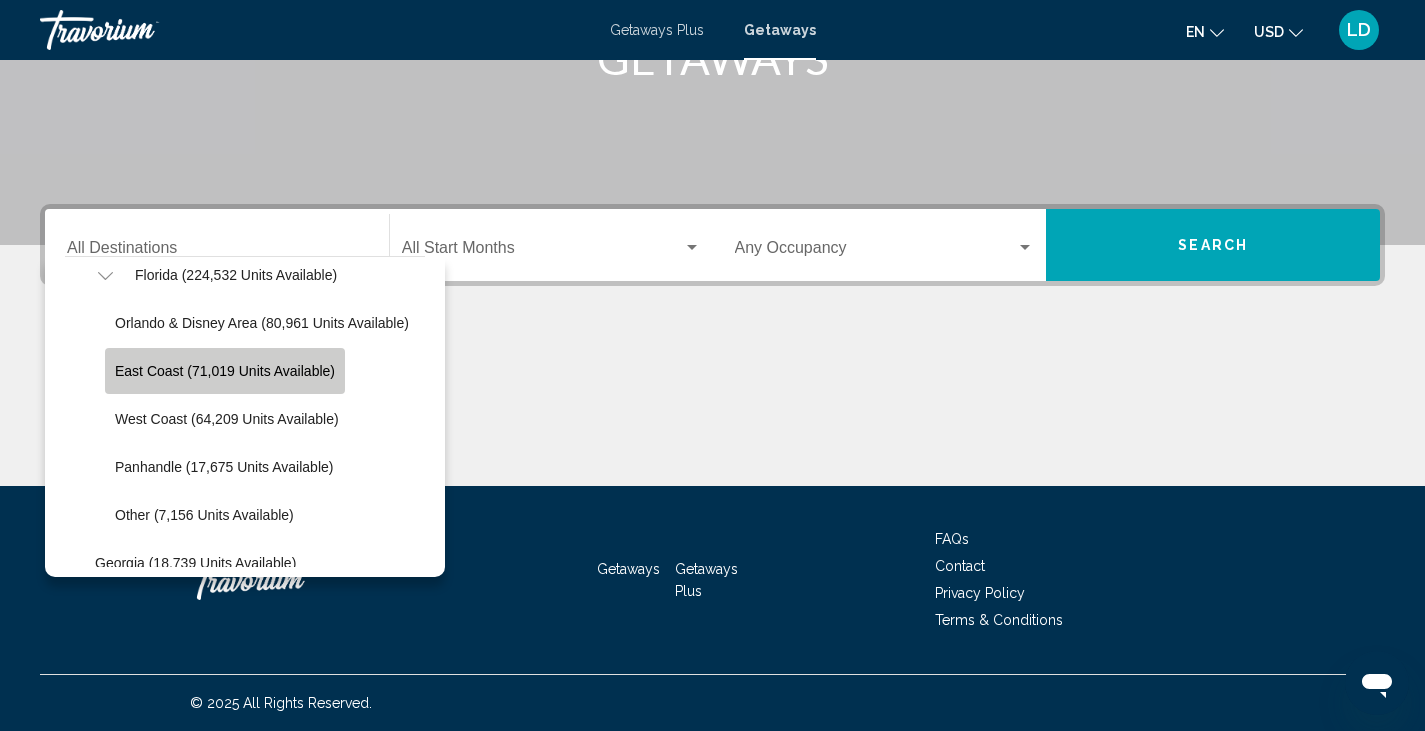 click on "East Coast (71,019 units available)" at bounding box center [225, 371] 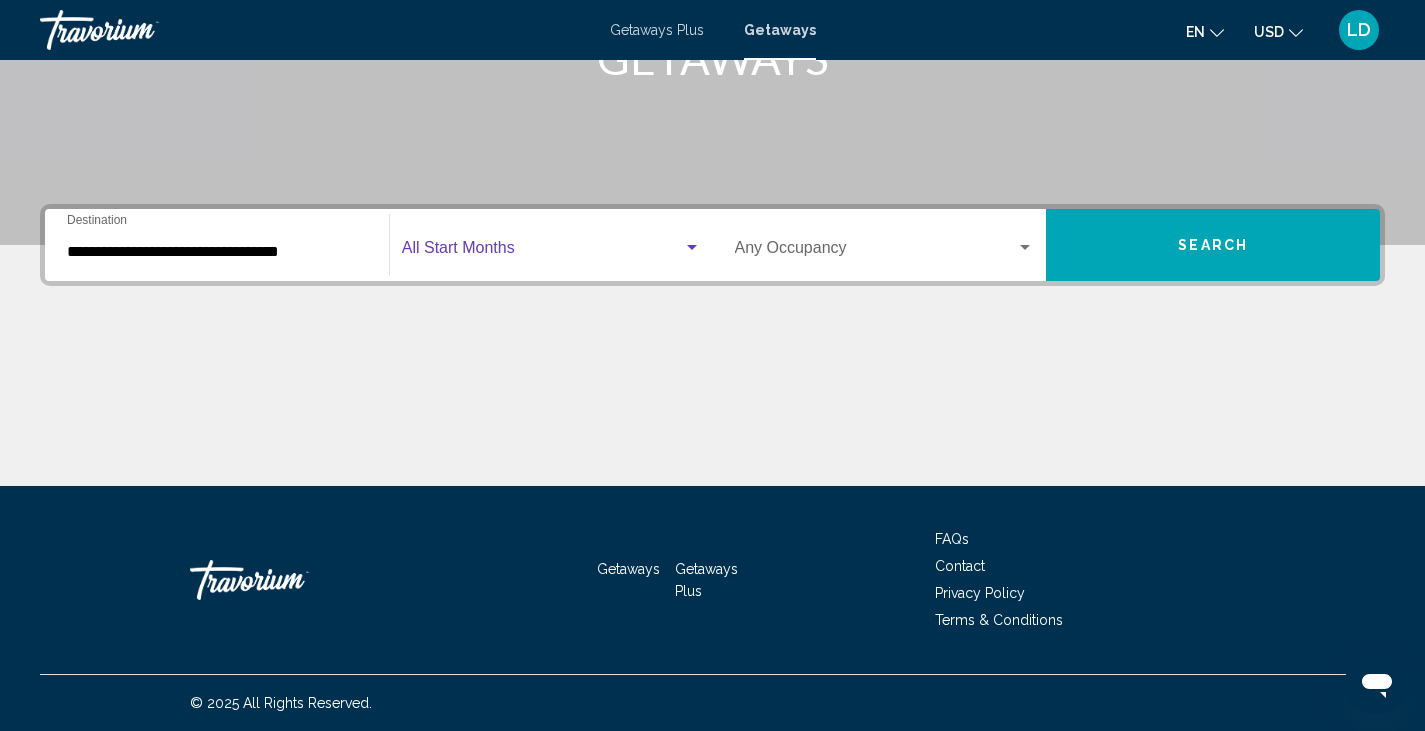click at bounding box center [542, 252] 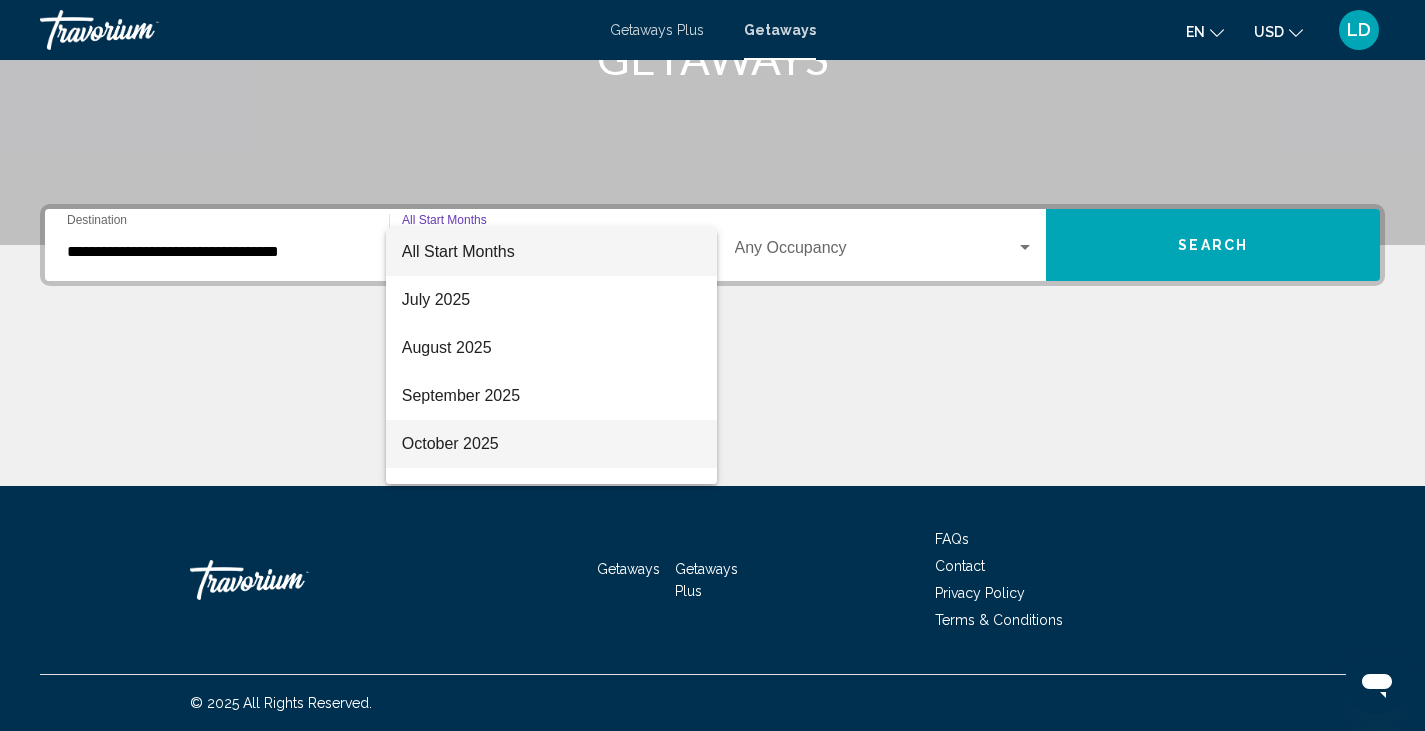 scroll, scrollTop: 100, scrollLeft: 0, axis: vertical 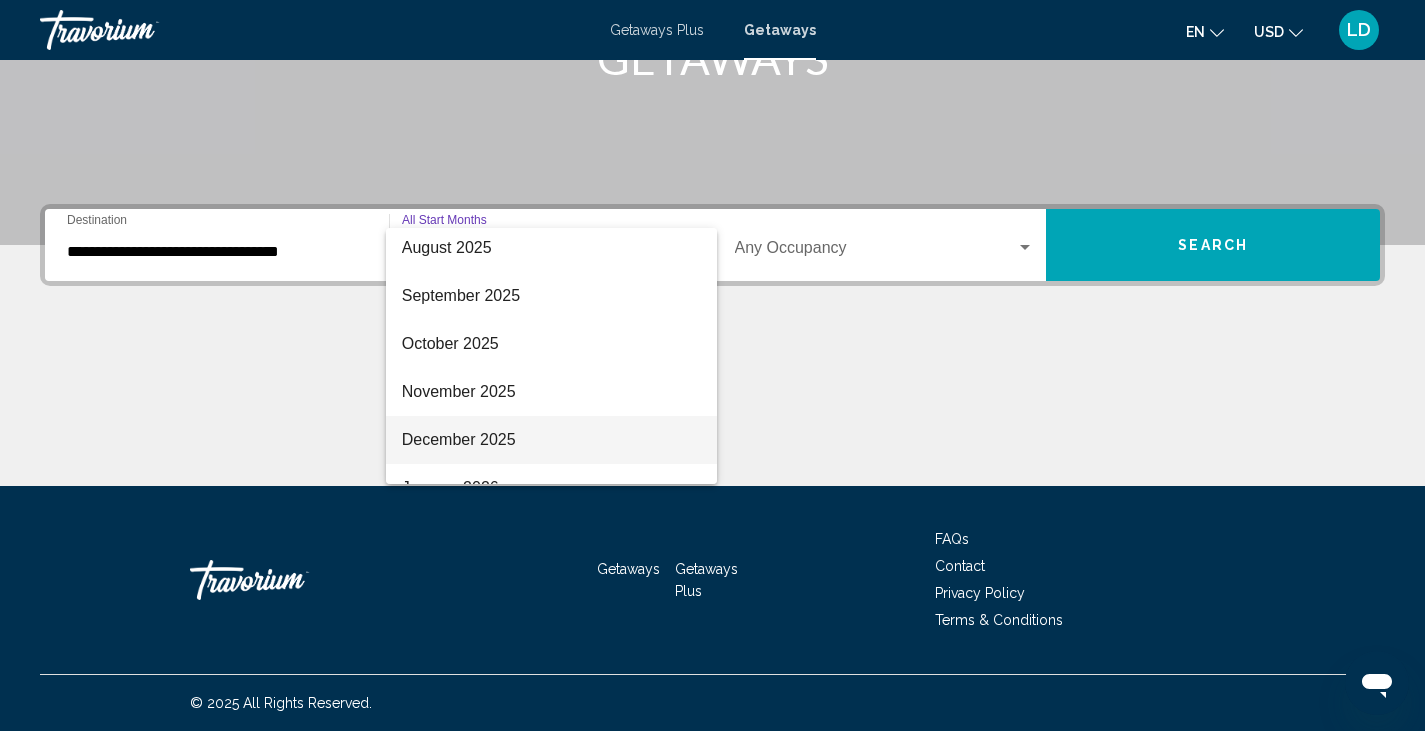 click on "December 2025" at bounding box center [551, 440] 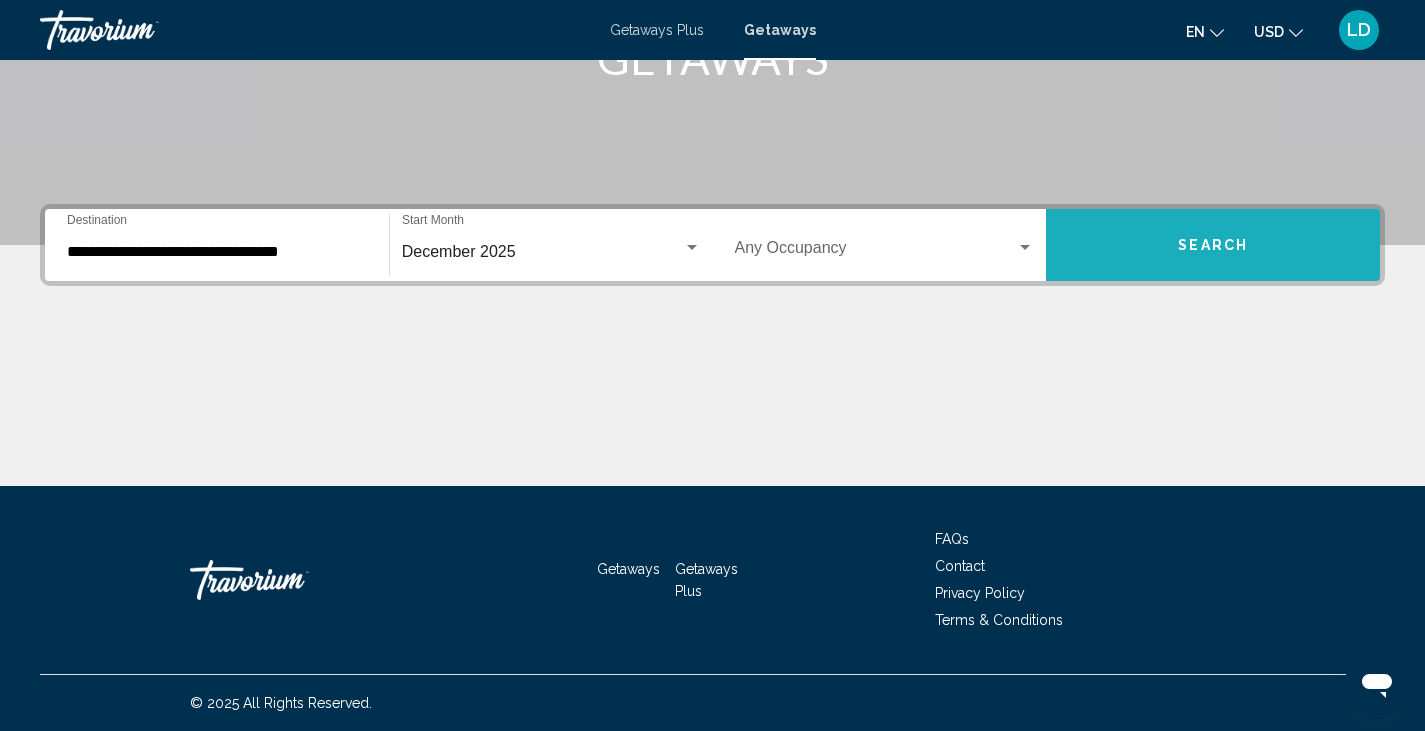 click on "Search" at bounding box center (1213, 245) 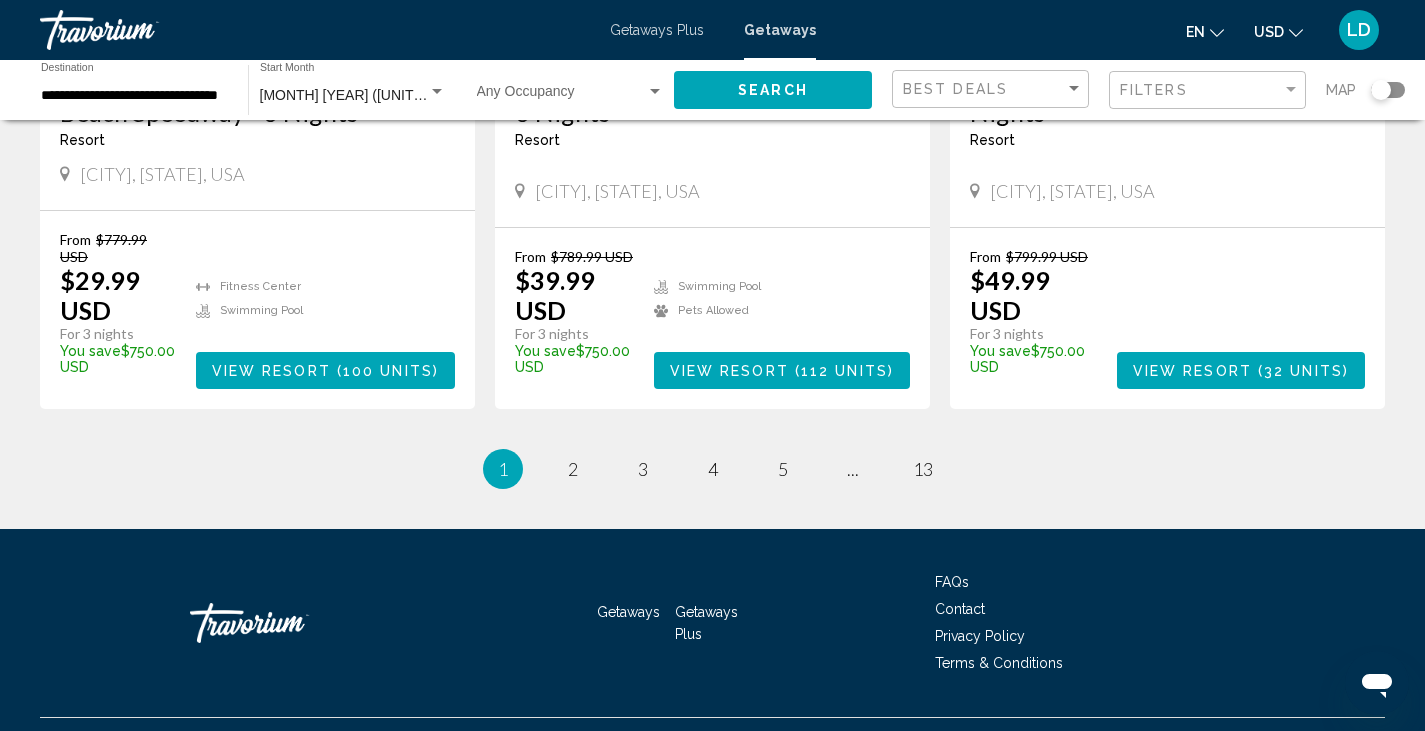scroll, scrollTop: 2564, scrollLeft: 0, axis: vertical 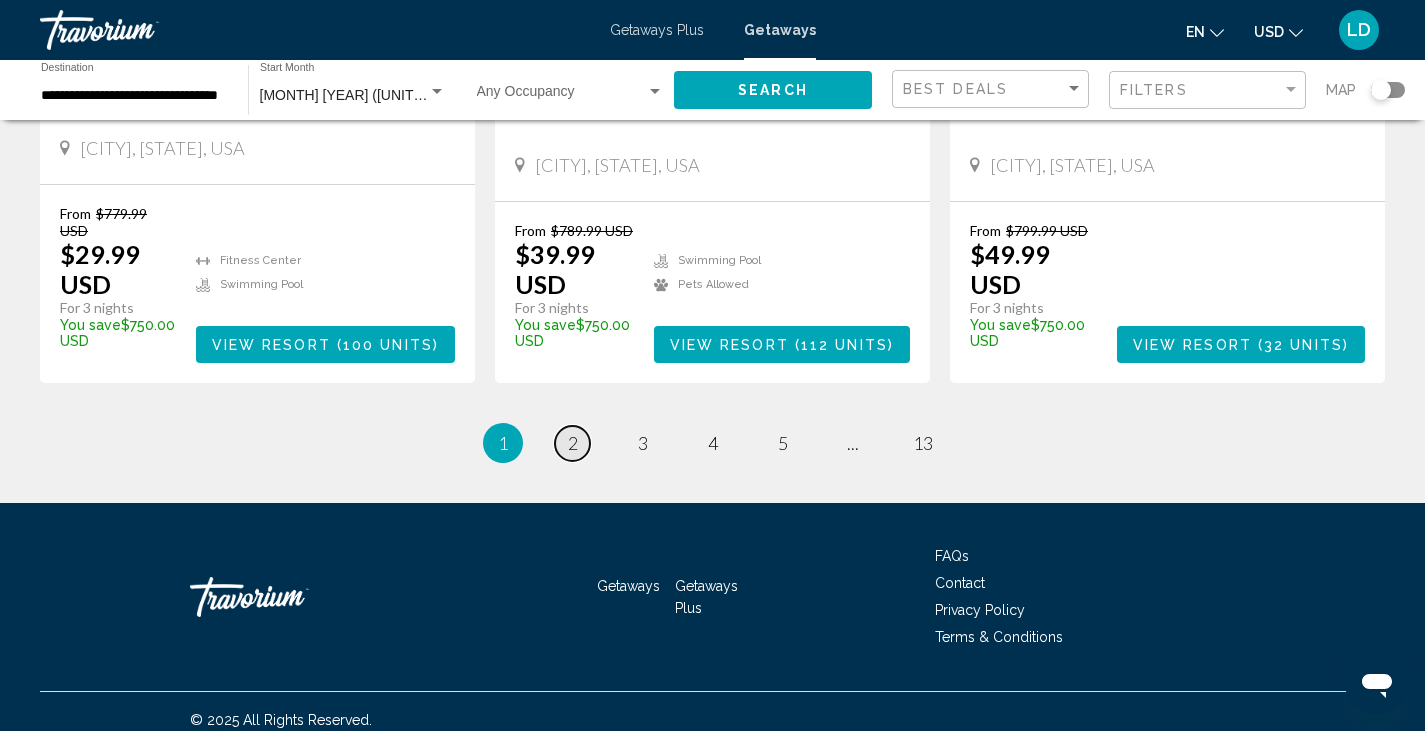 click on "page  2" at bounding box center (572, 443) 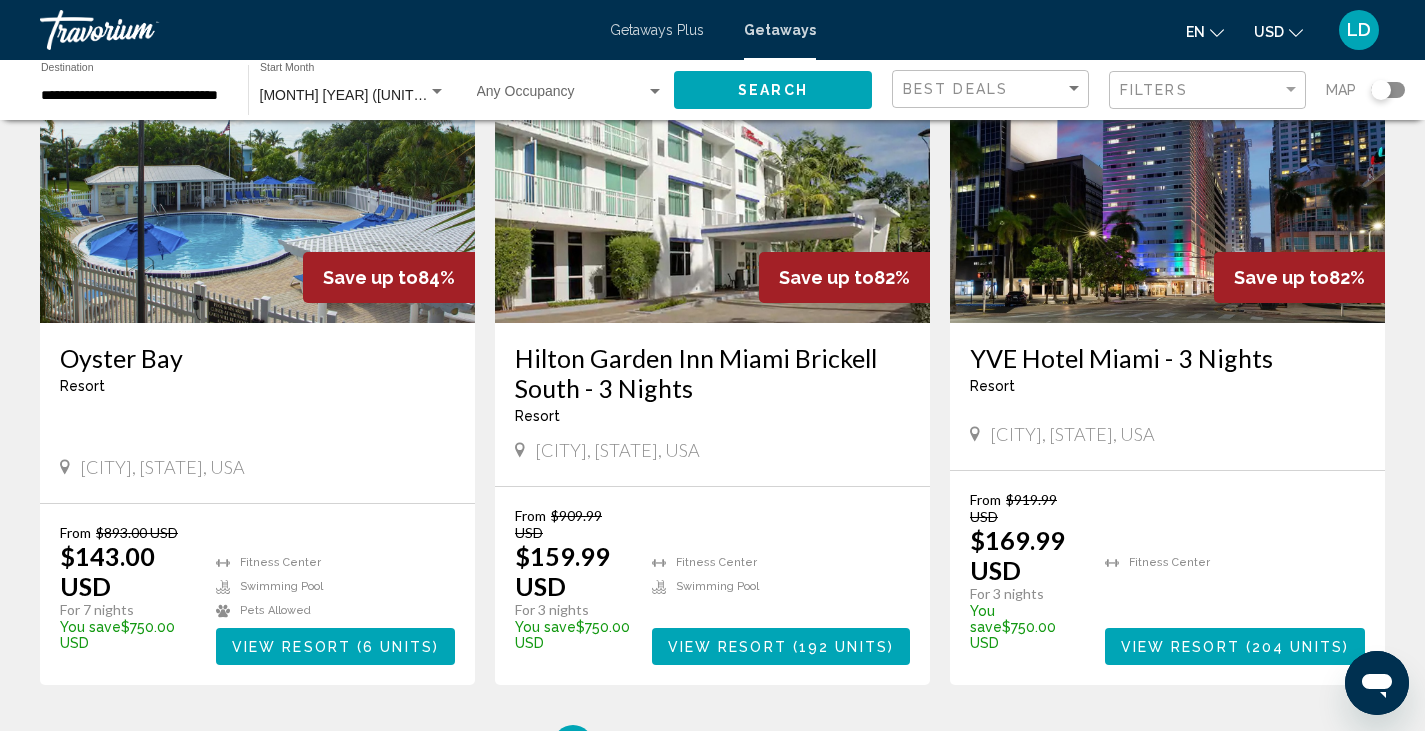 scroll, scrollTop: 2500, scrollLeft: 0, axis: vertical 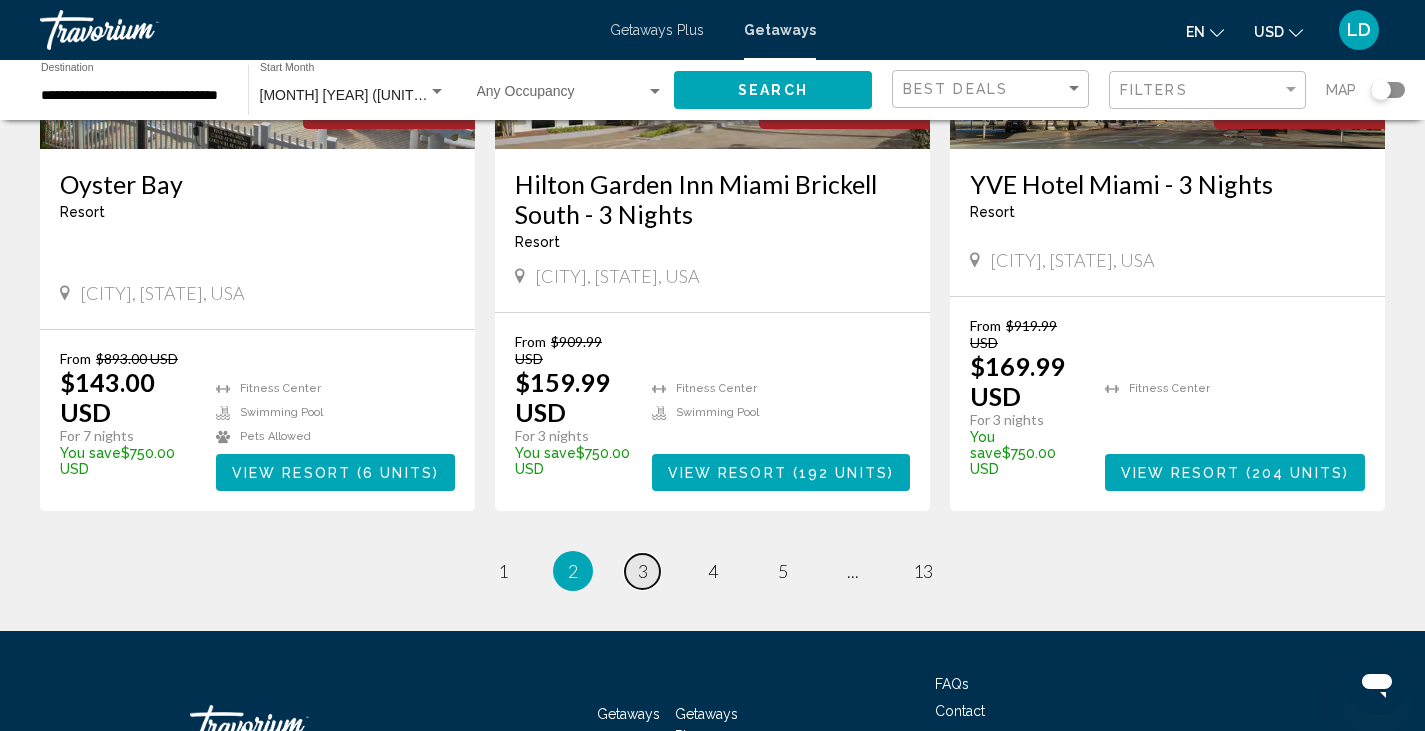 click on "3" at bounding box center [503, 571] 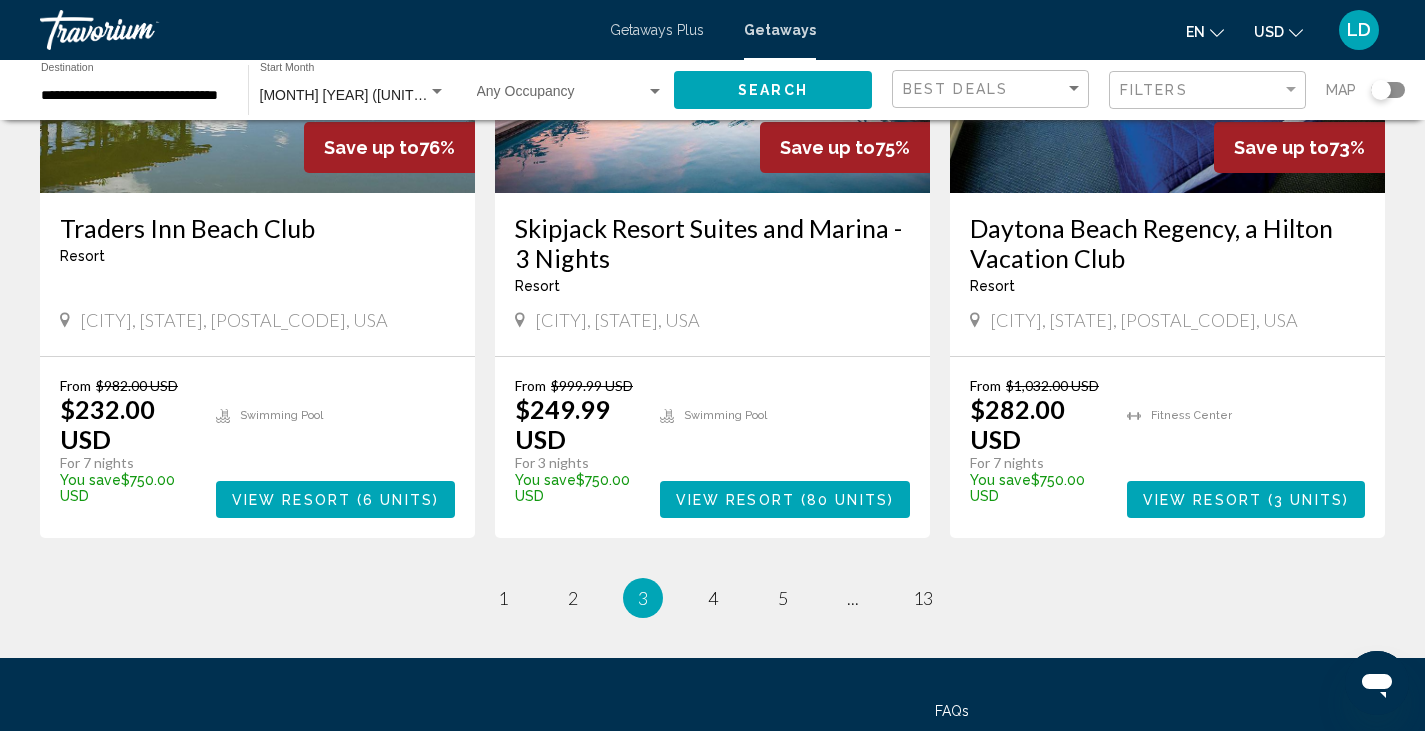 scroll, scrollTop: 2300, scrollLeft: 0, axis: vertical 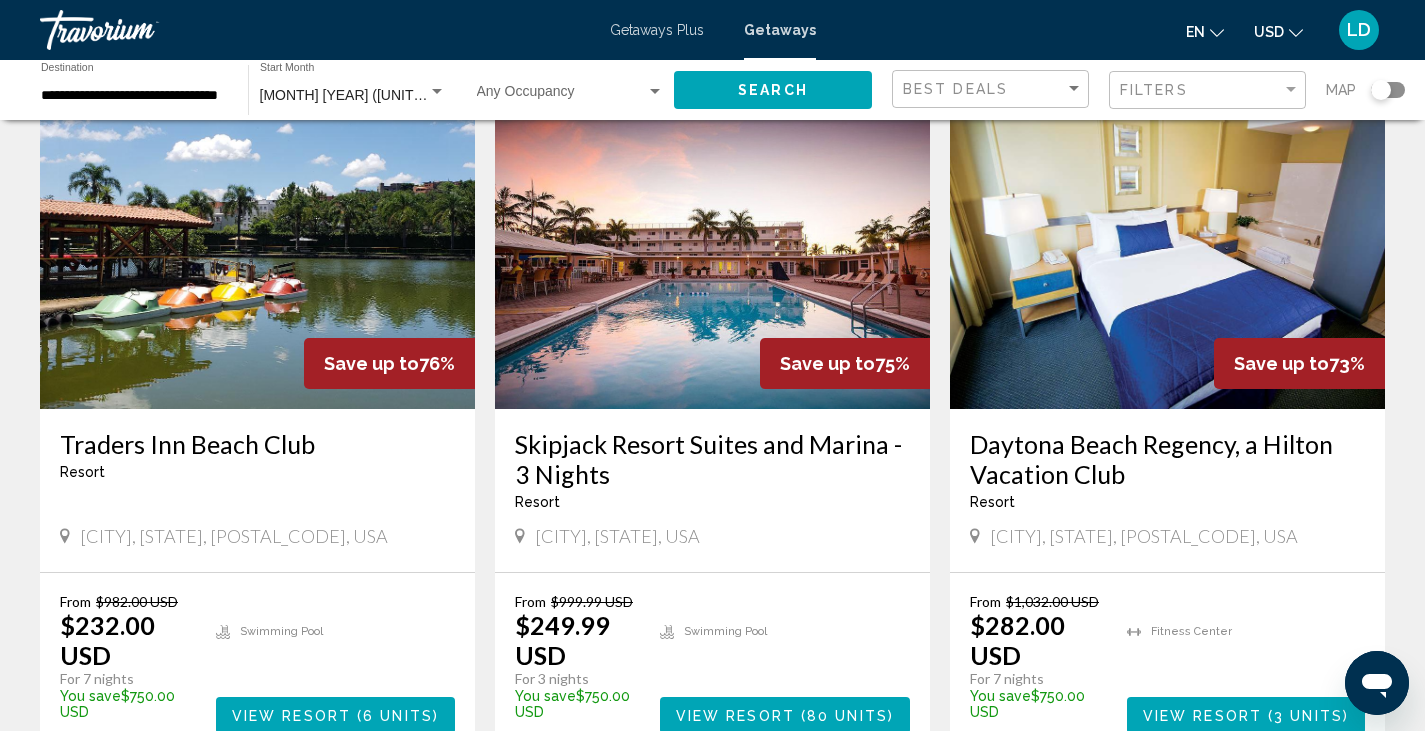 click at bounding box center [257, 249] 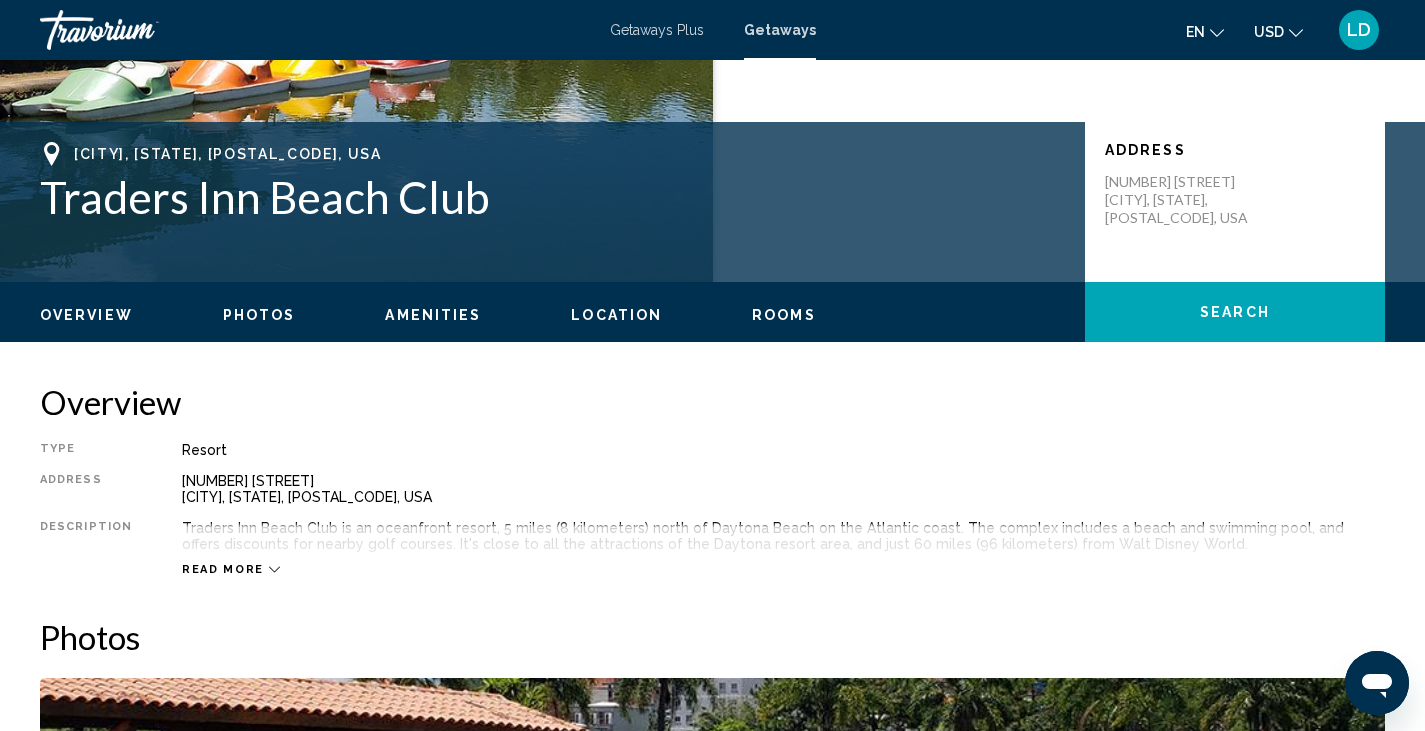 scroll, scrollTop: 400, scrollLeft: 0, axis: vertical 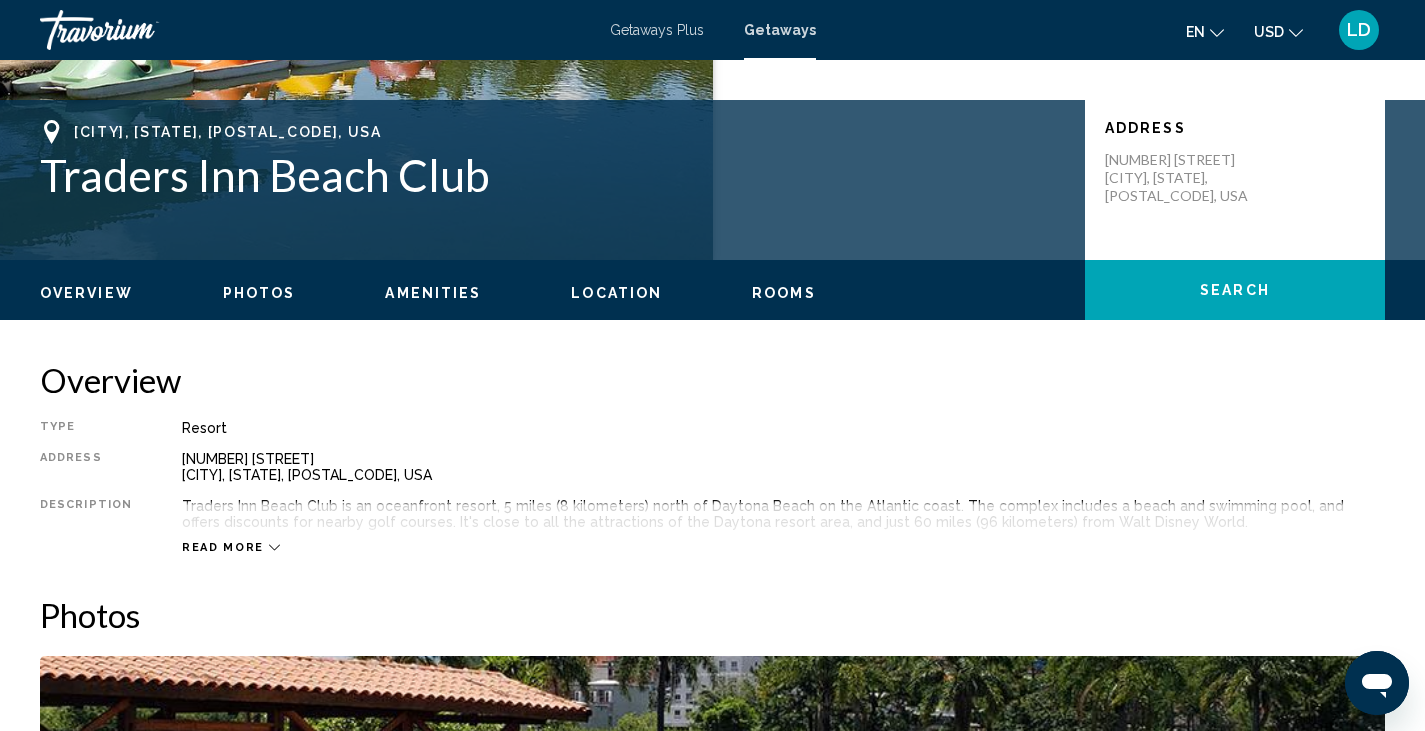 click at bounding box center [274, 547] 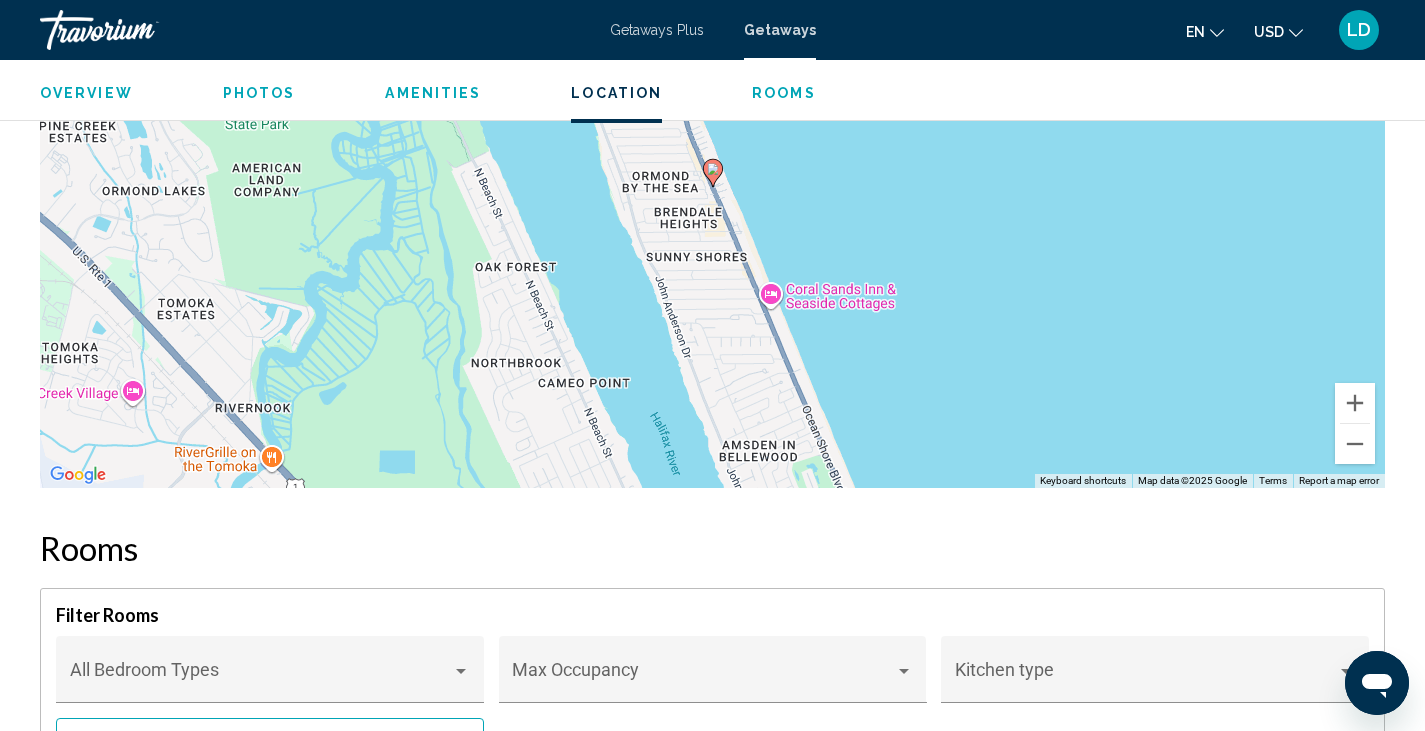 scroll, scrollTop: 2088, scrollLeft: 0, axis: vertical 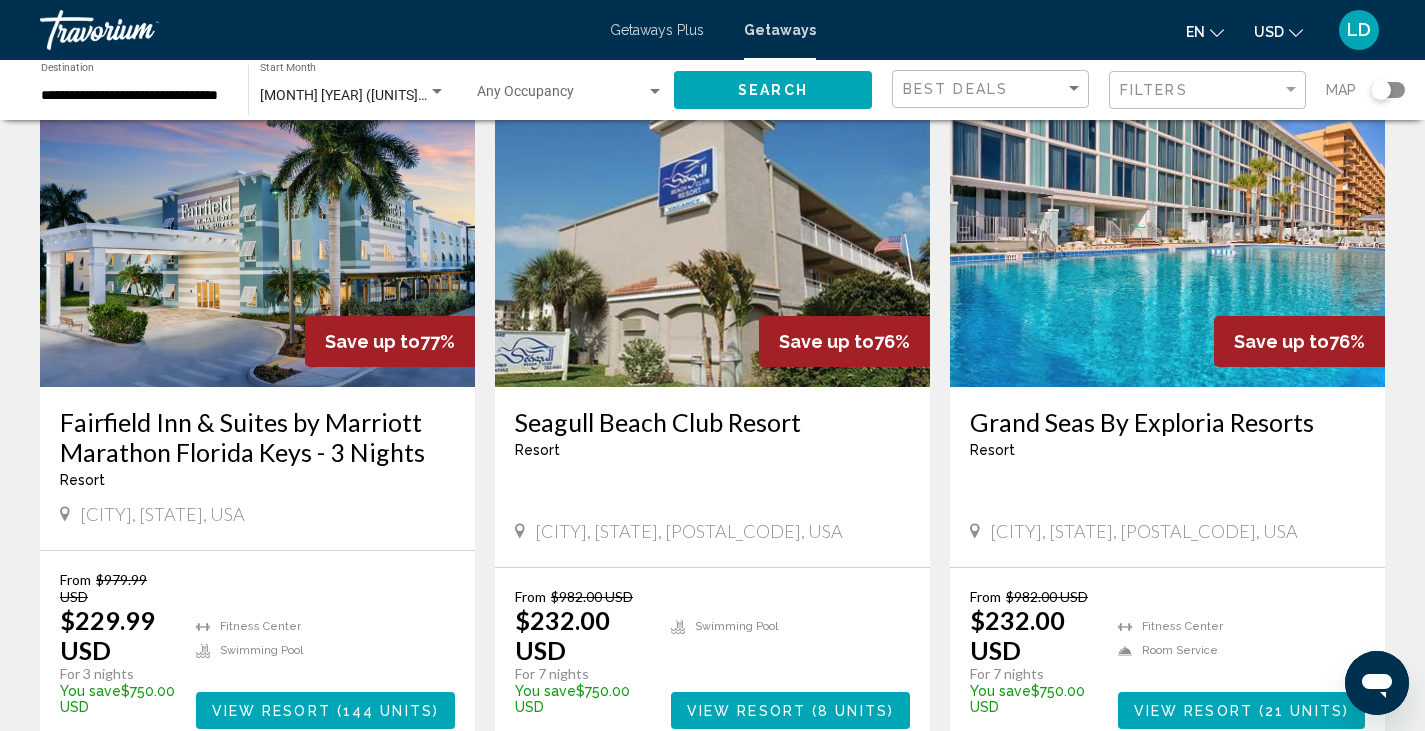 click on "Seagull Beach Club Resort" at bounding box center [712, 422] 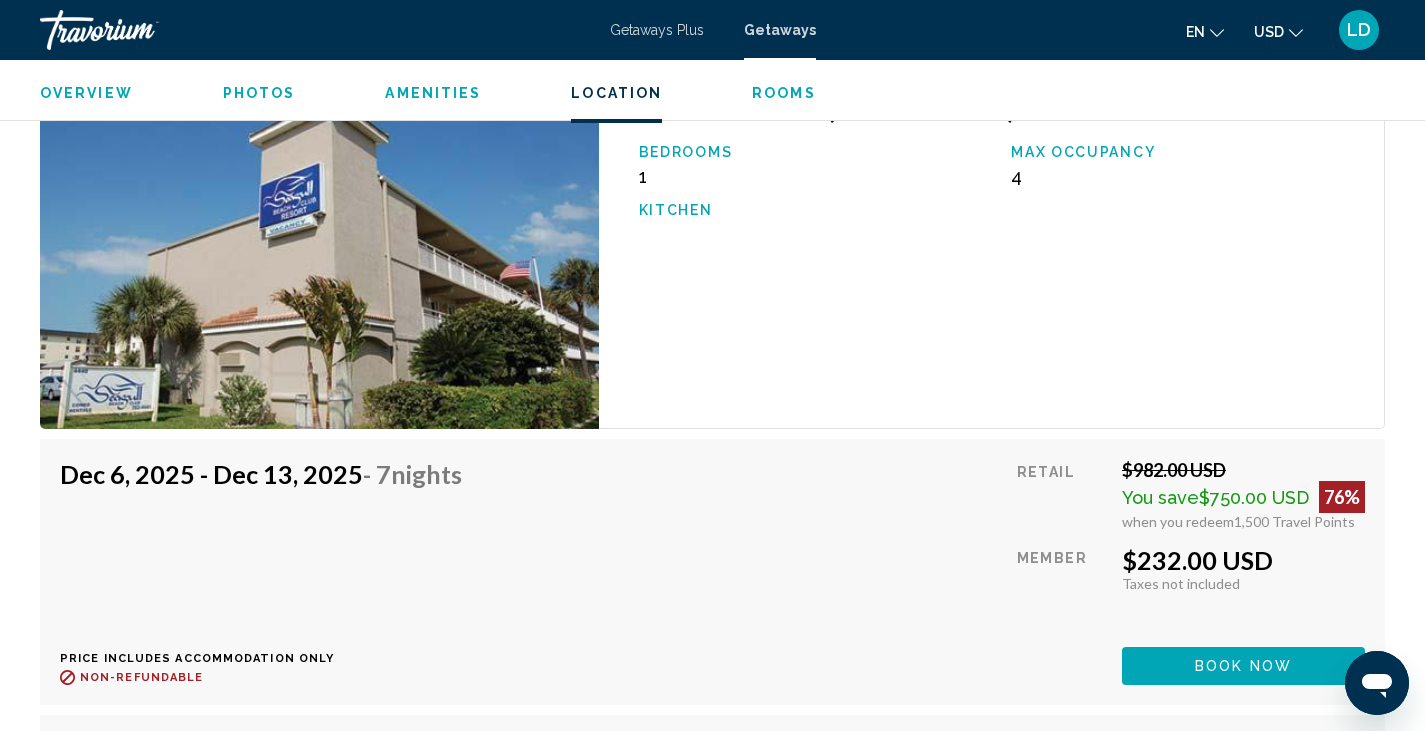 scroll, scrollTop: 2642, scrollLeft: 0, axis: vertical 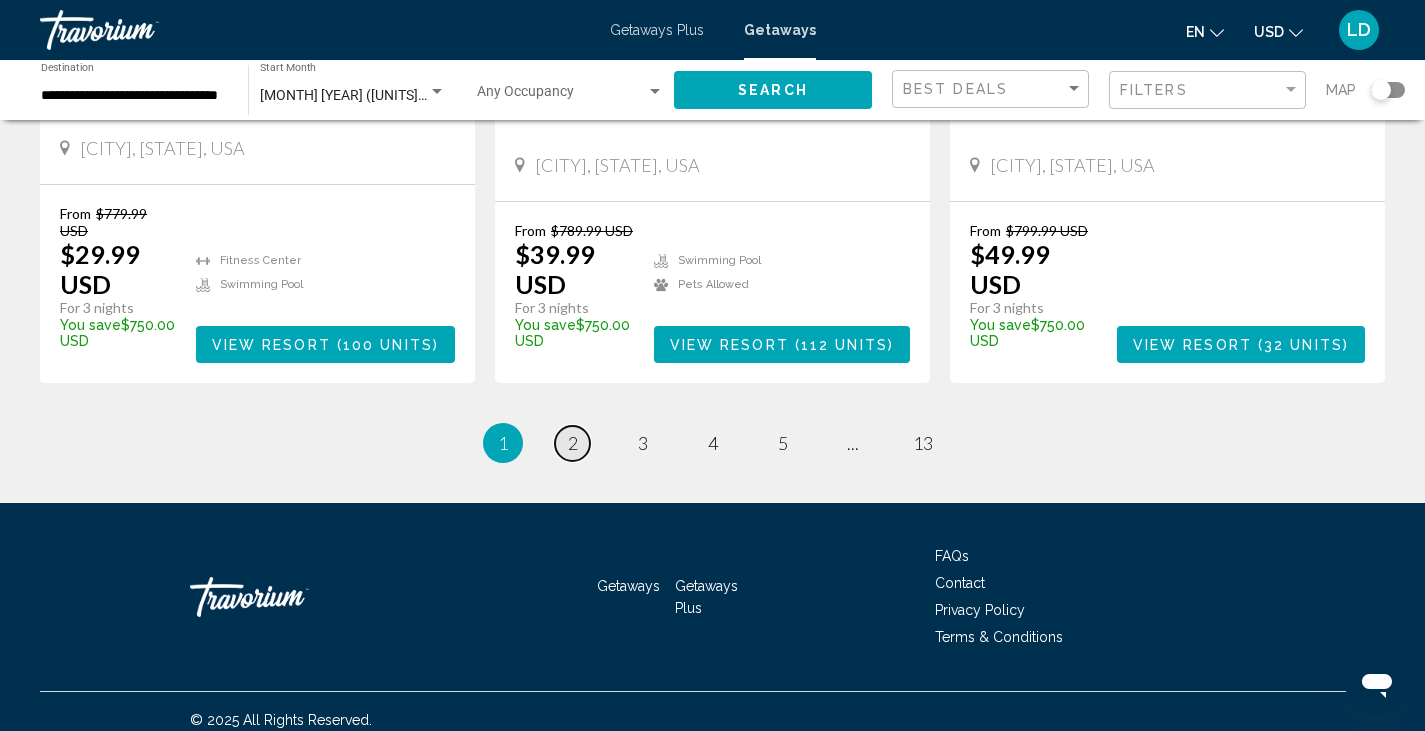 click on "2" at bounding box center [573, 443] 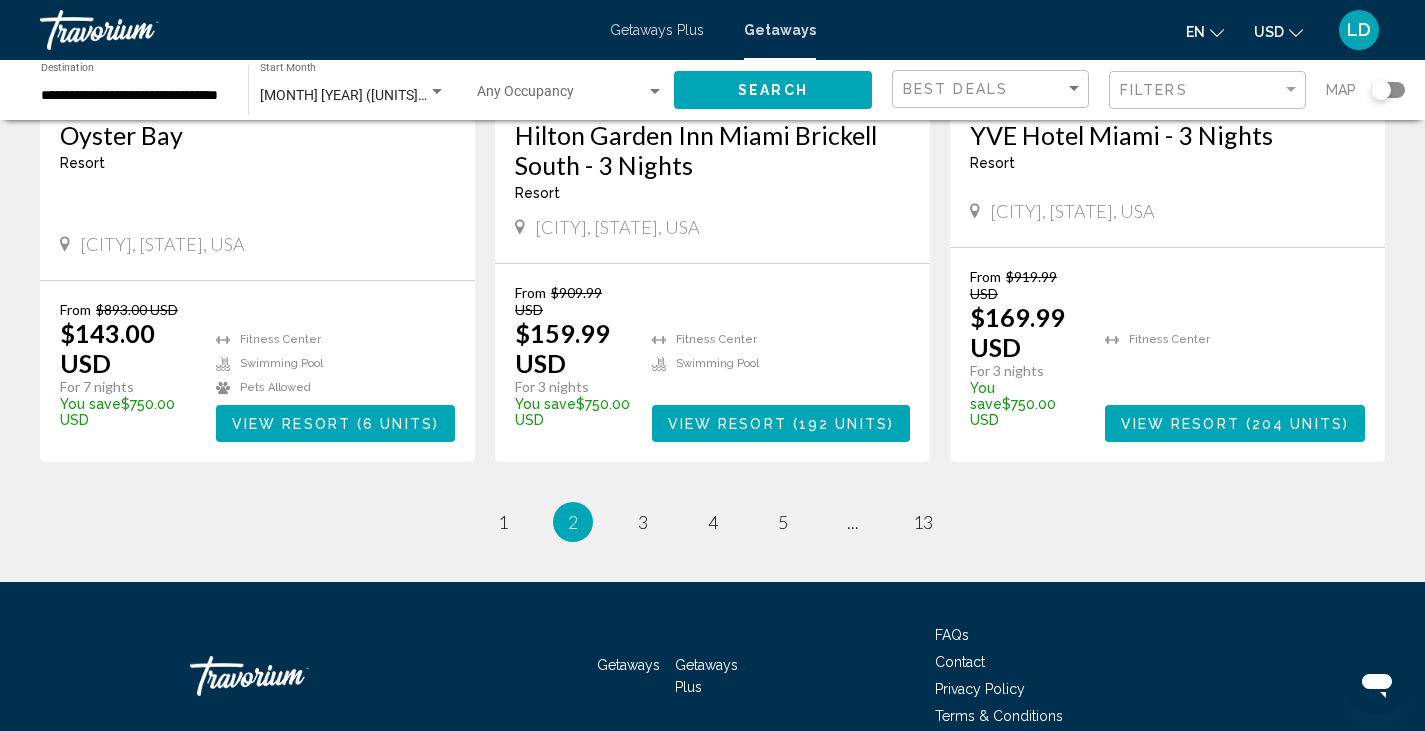 scroll, scrollTop: 2594, scrollLeft: 0, axis: vertical 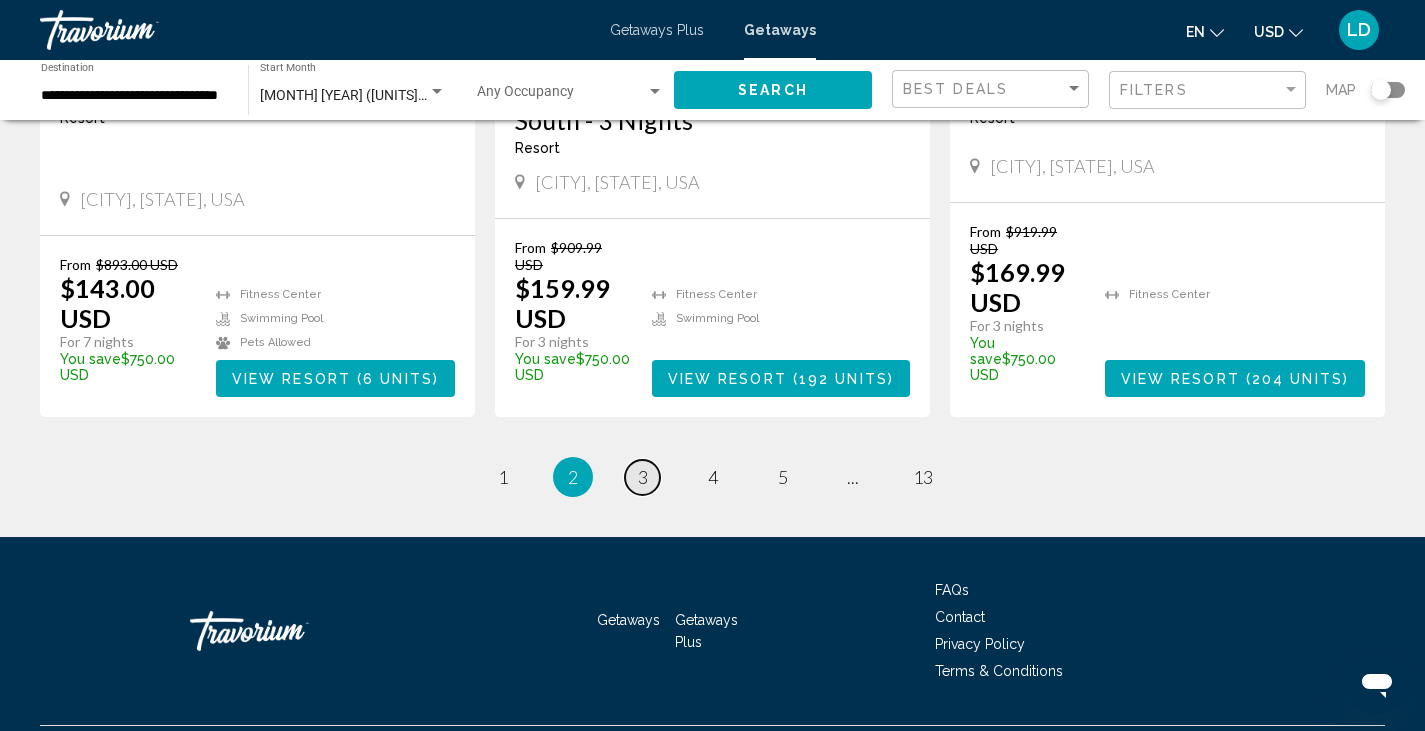 click on "page  3" at bounding box center (502, 477) 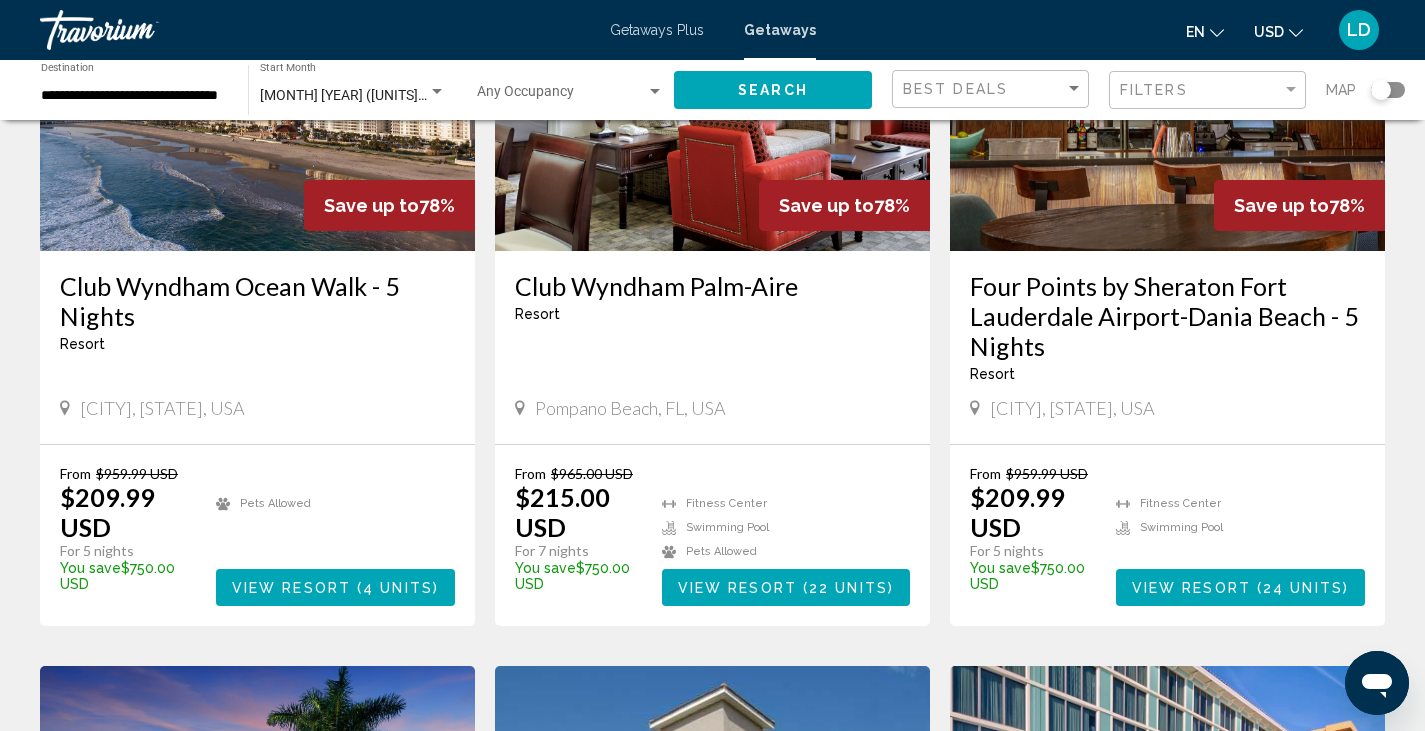 scroll, scrollTop: 1000, scrollLeft: 0, axis: vertical 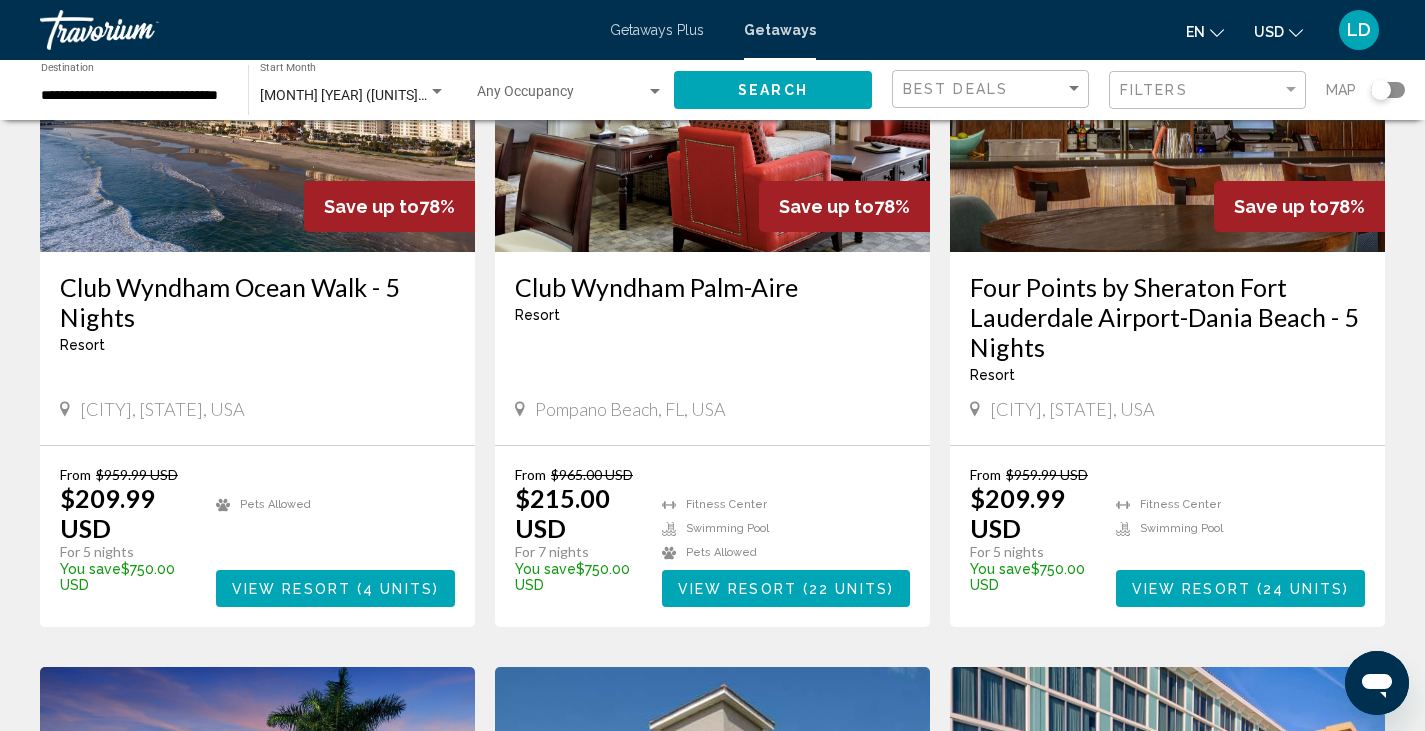 click on "View Resort" at bounding box center (291, 589) 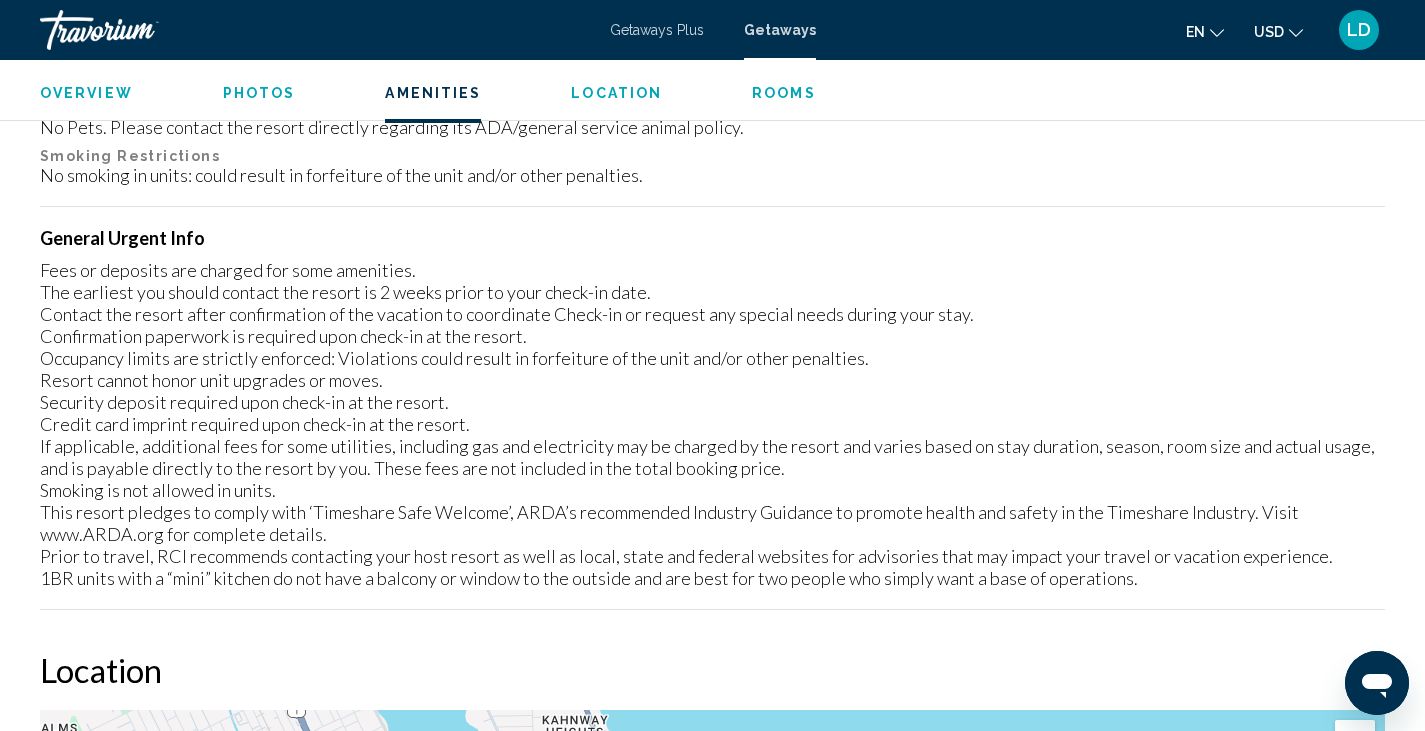 scroll, scrollTop: 1777, scrollLeft: 0, axis: vertical 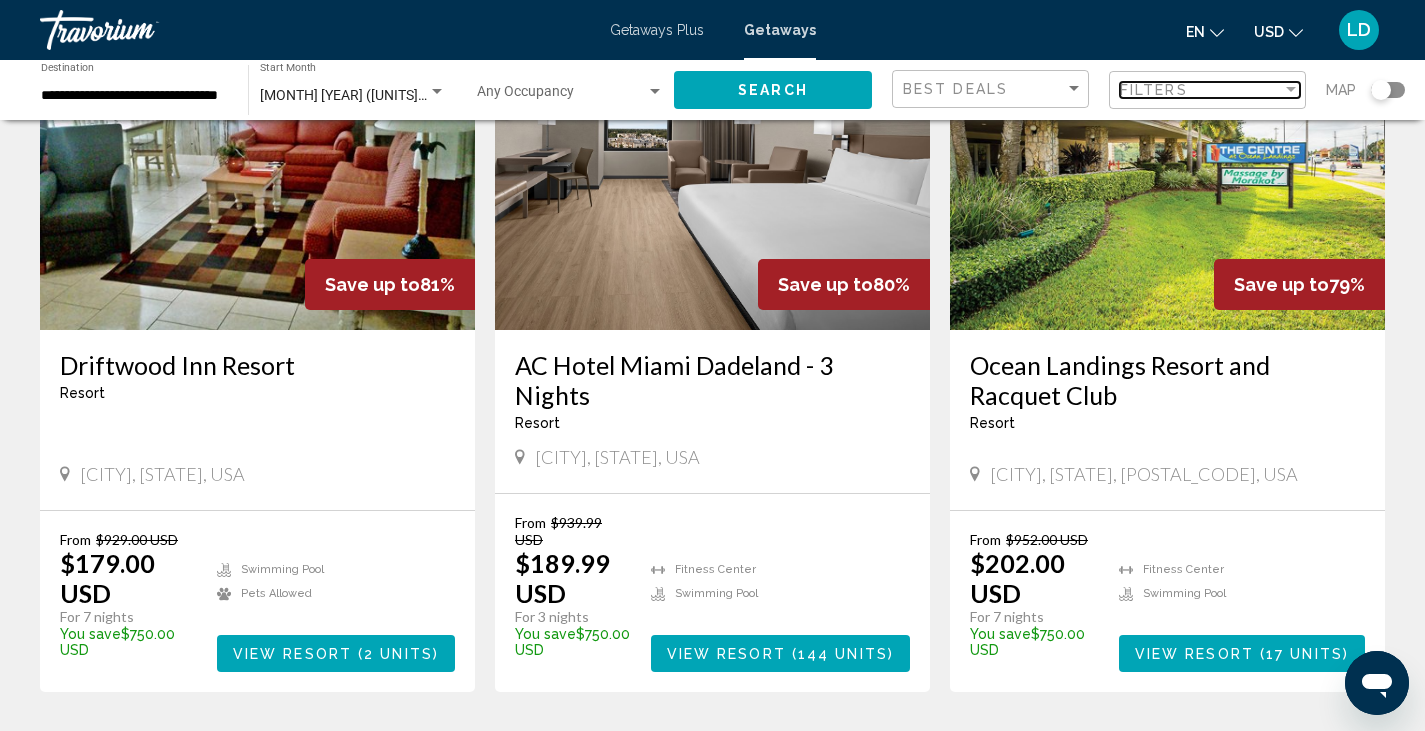 click on "Filters" at bounding box center (1154, 90) 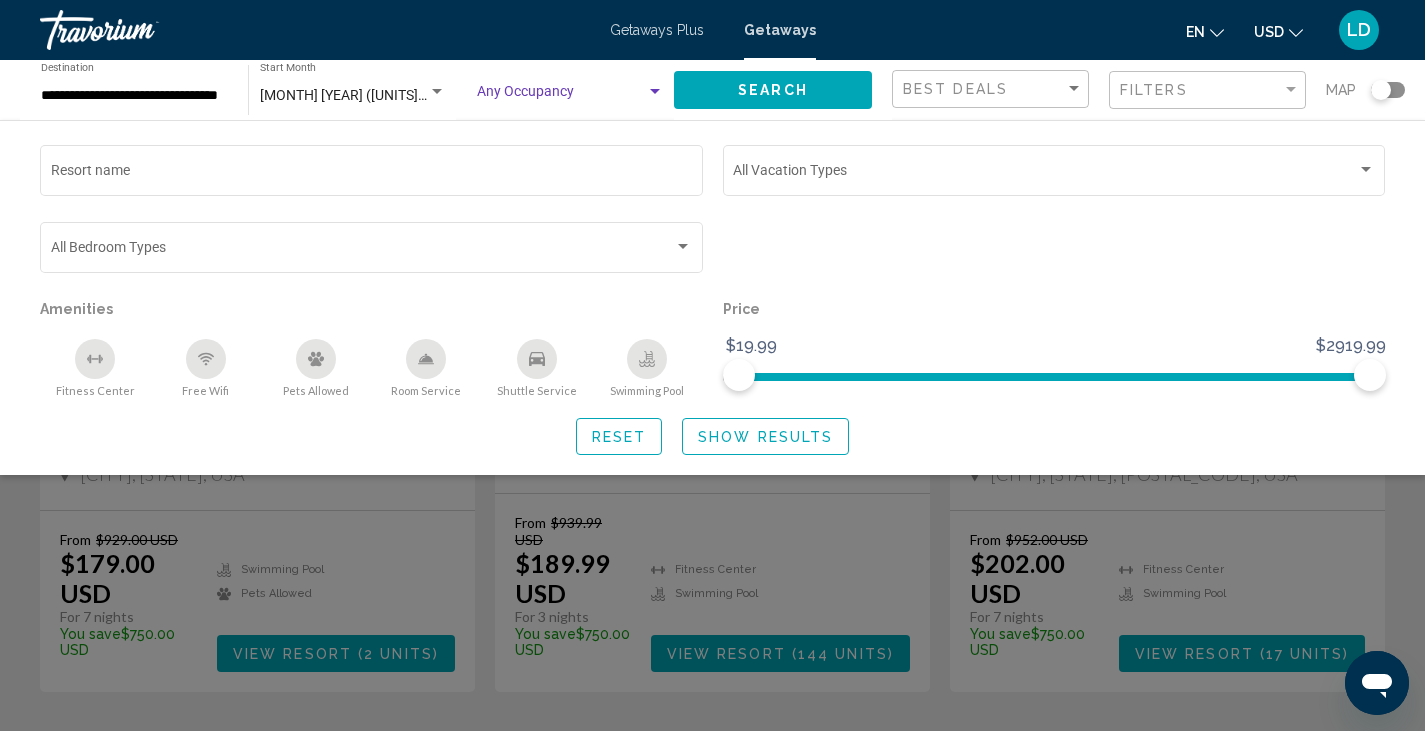 click at bounding box center [561, 96] 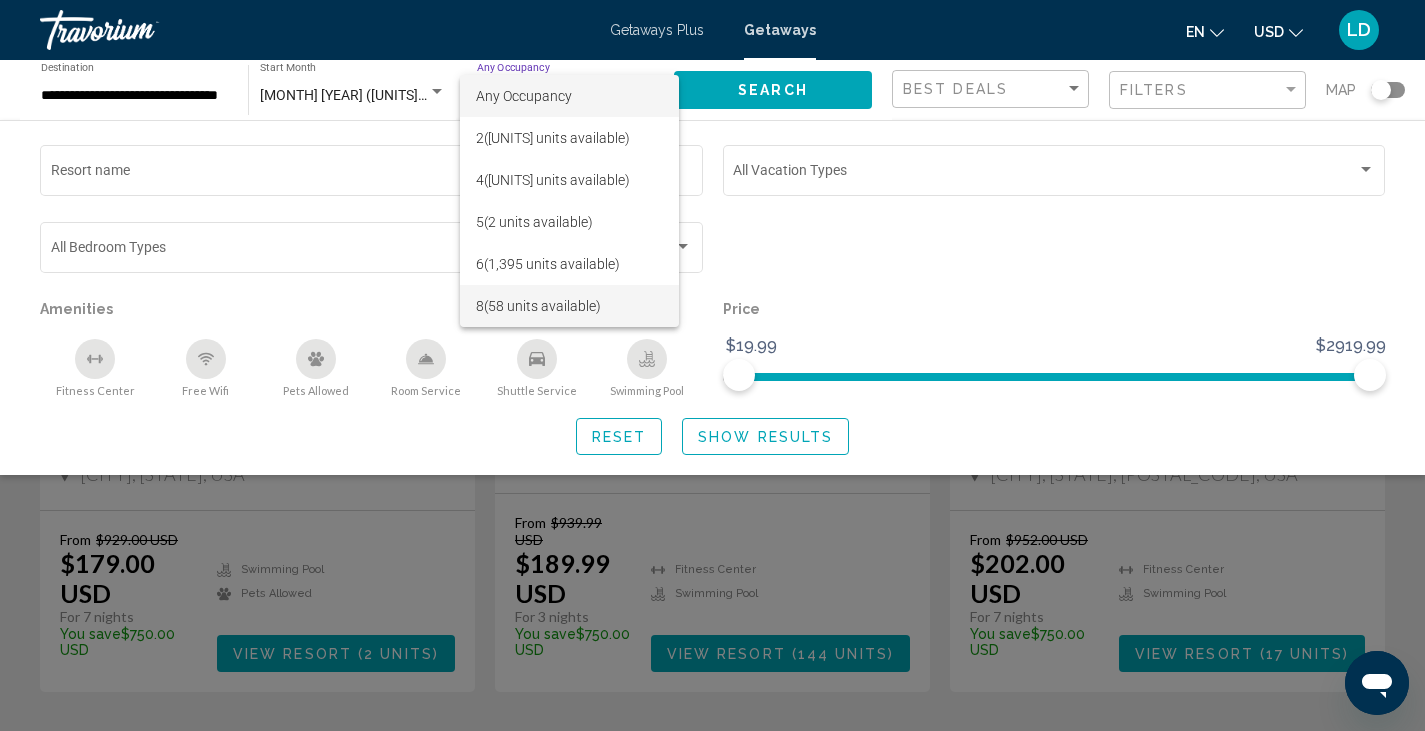 click on "8  (58 units available)" at bounding box center (569, 306) 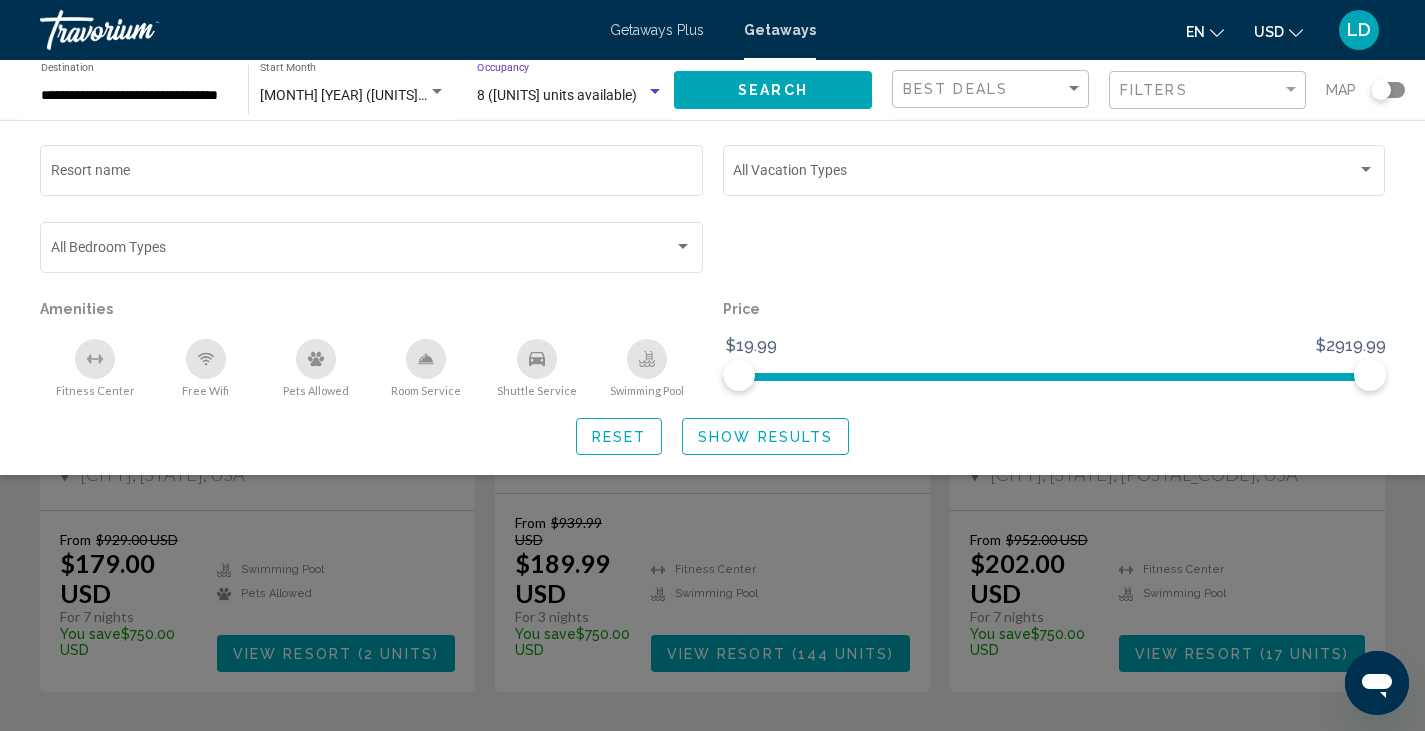 click on "Search" at bounding box center [773, 91] 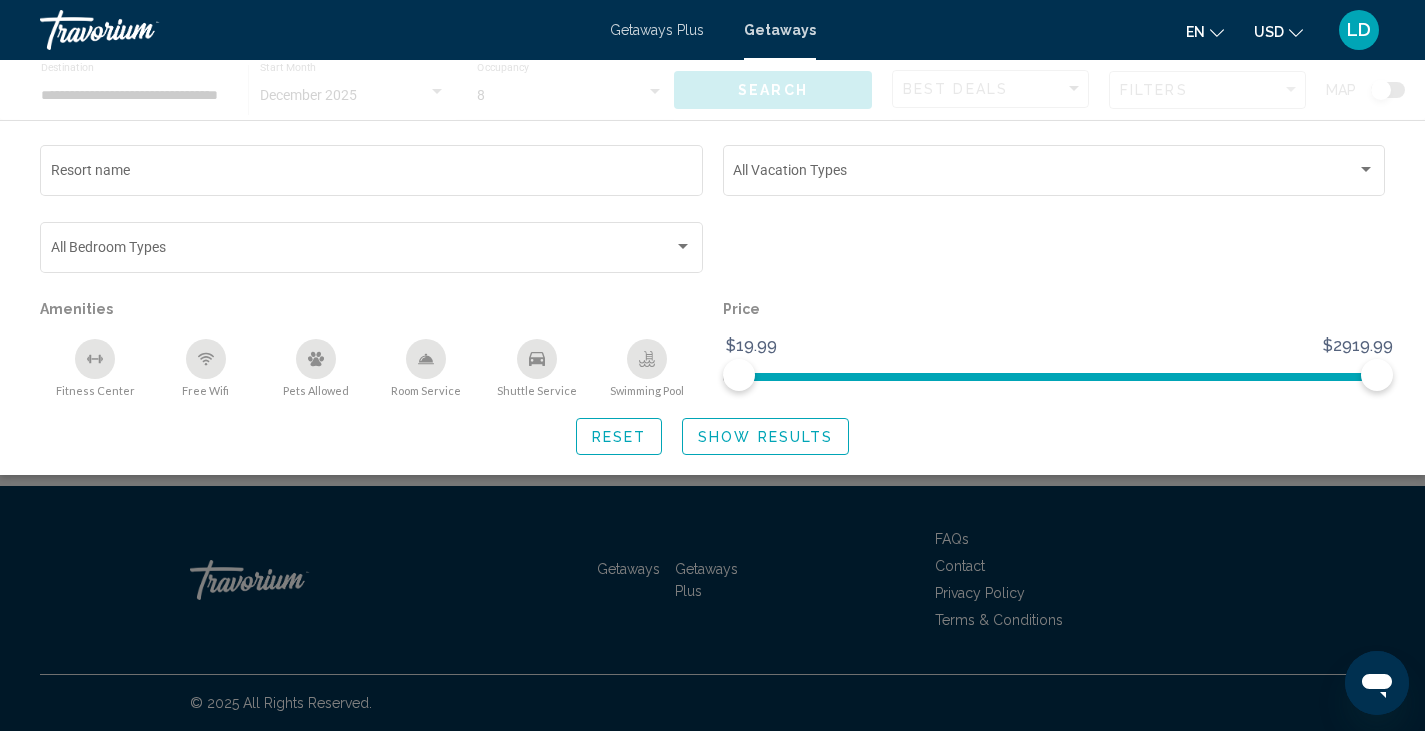 scroll, scrollTop: 0, scrollLeft: 0, axis: both 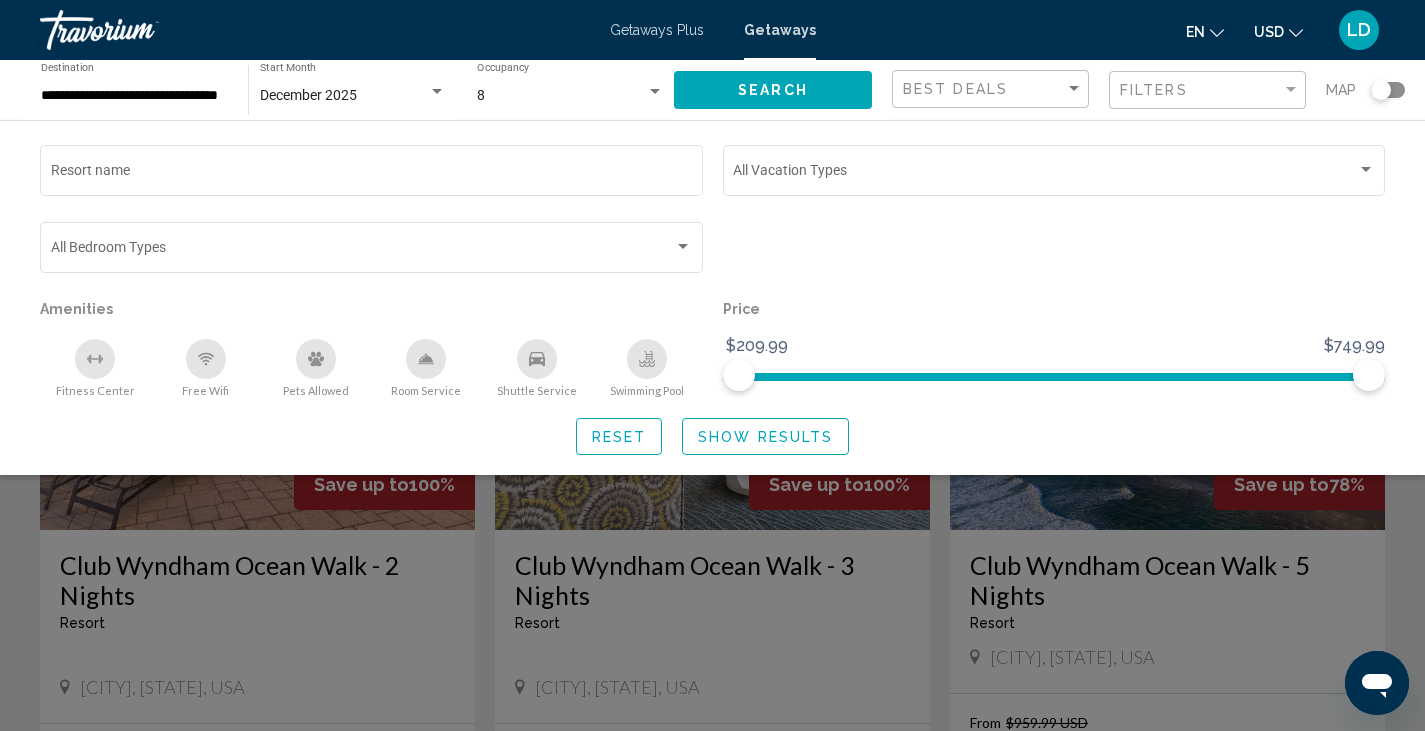 click on "Vacation Types All Vacation Types" at bounding box center (1054, 179) 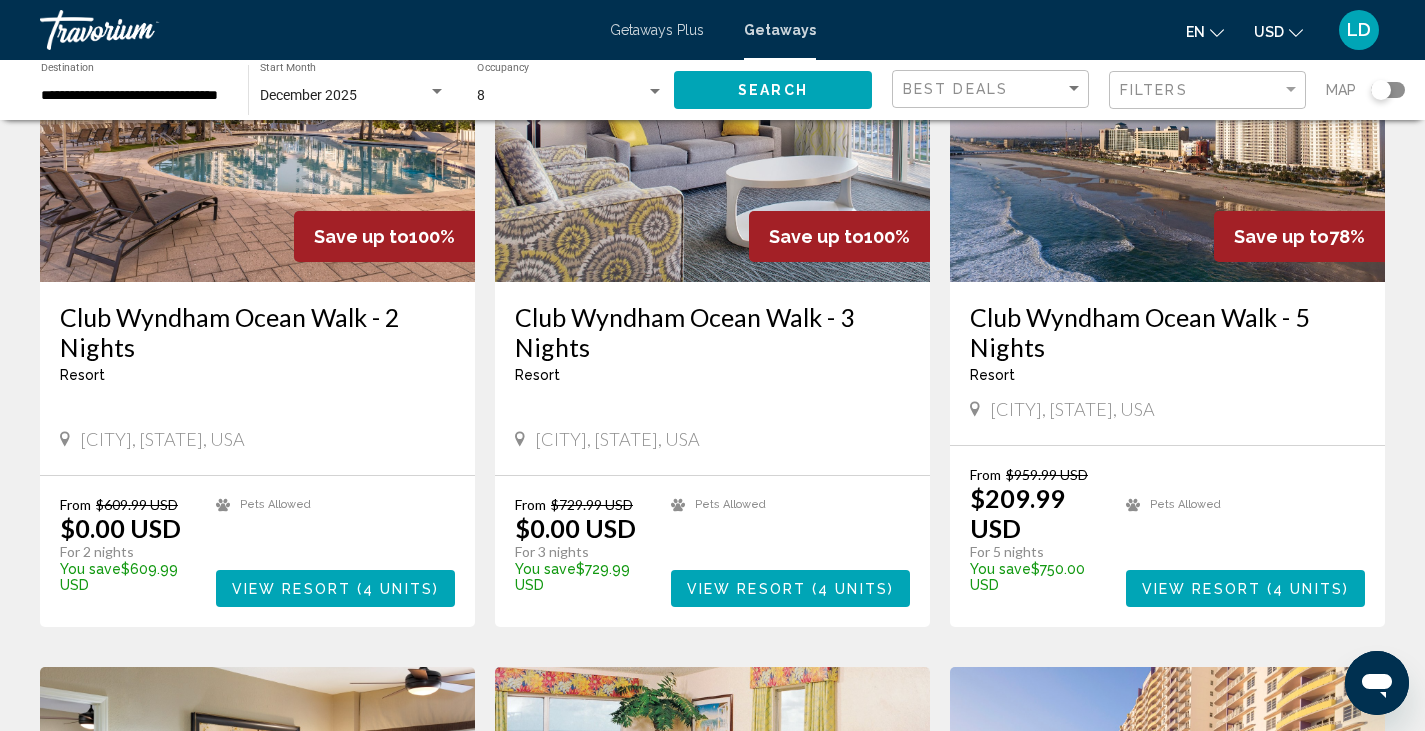 scroll, scrollTop: 300, scrollLeft: 0, axis: vertical 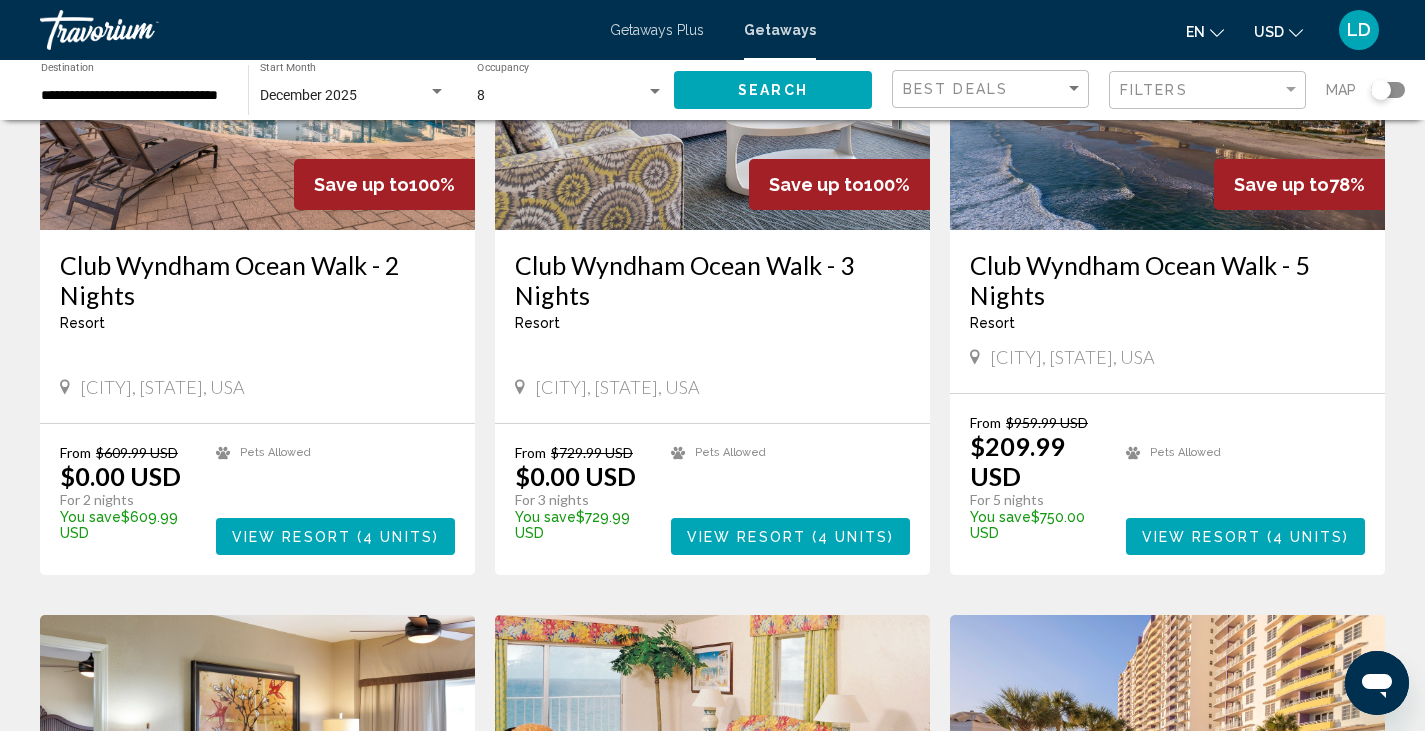 click on "Club Wyndham Ocean Walk - 5 Nights" at bounding box center [1167, 280] 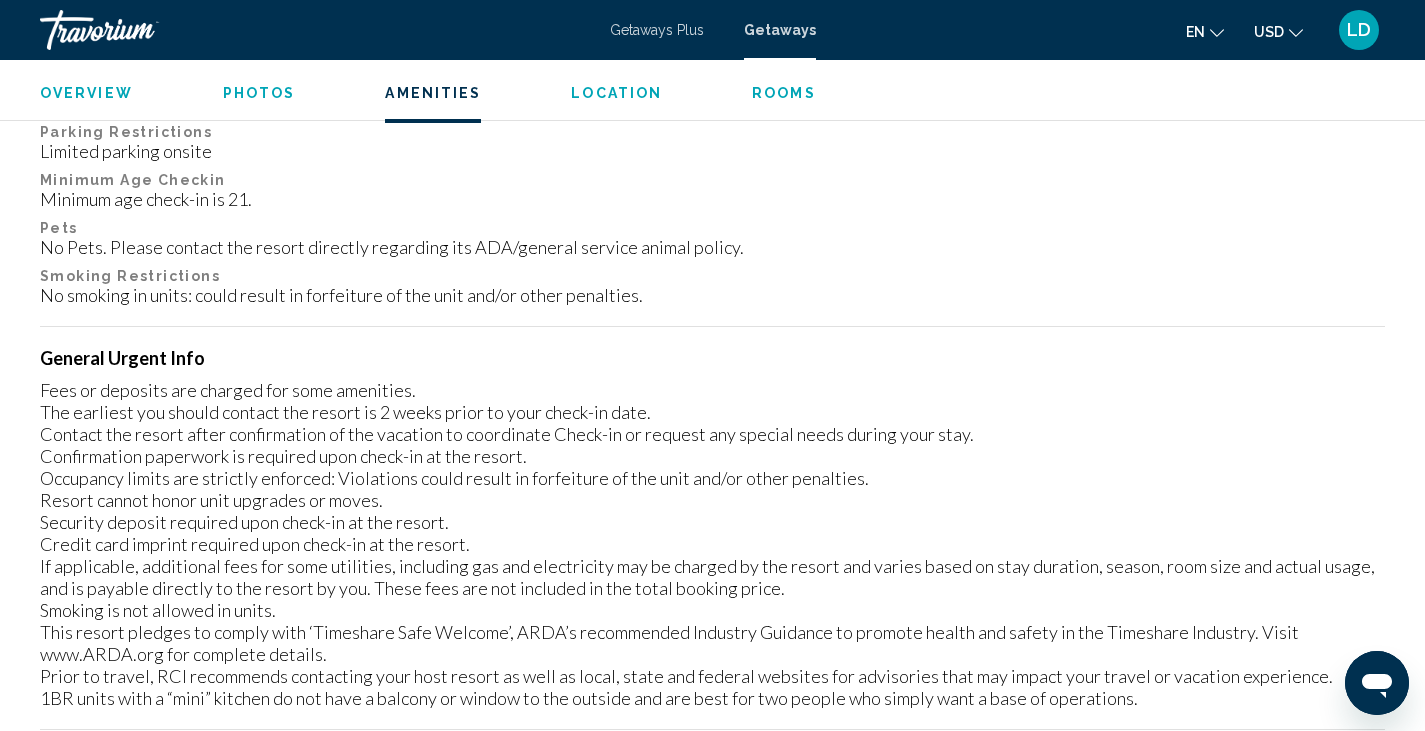scroll, scrollTop: 1700, scrollLeft: 0, axis: vertical 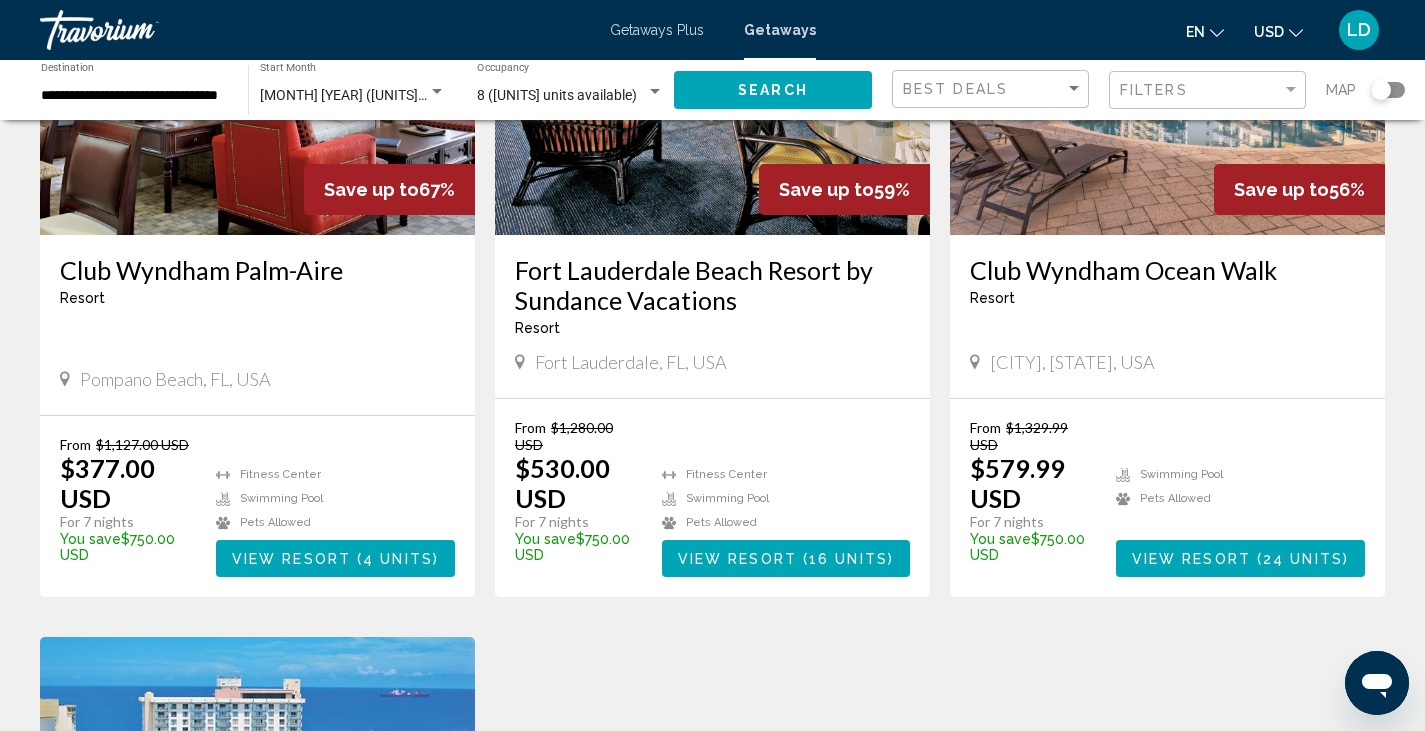 click on "Club Wyndham Ocean Walk" at bounding box center [1167, 270] 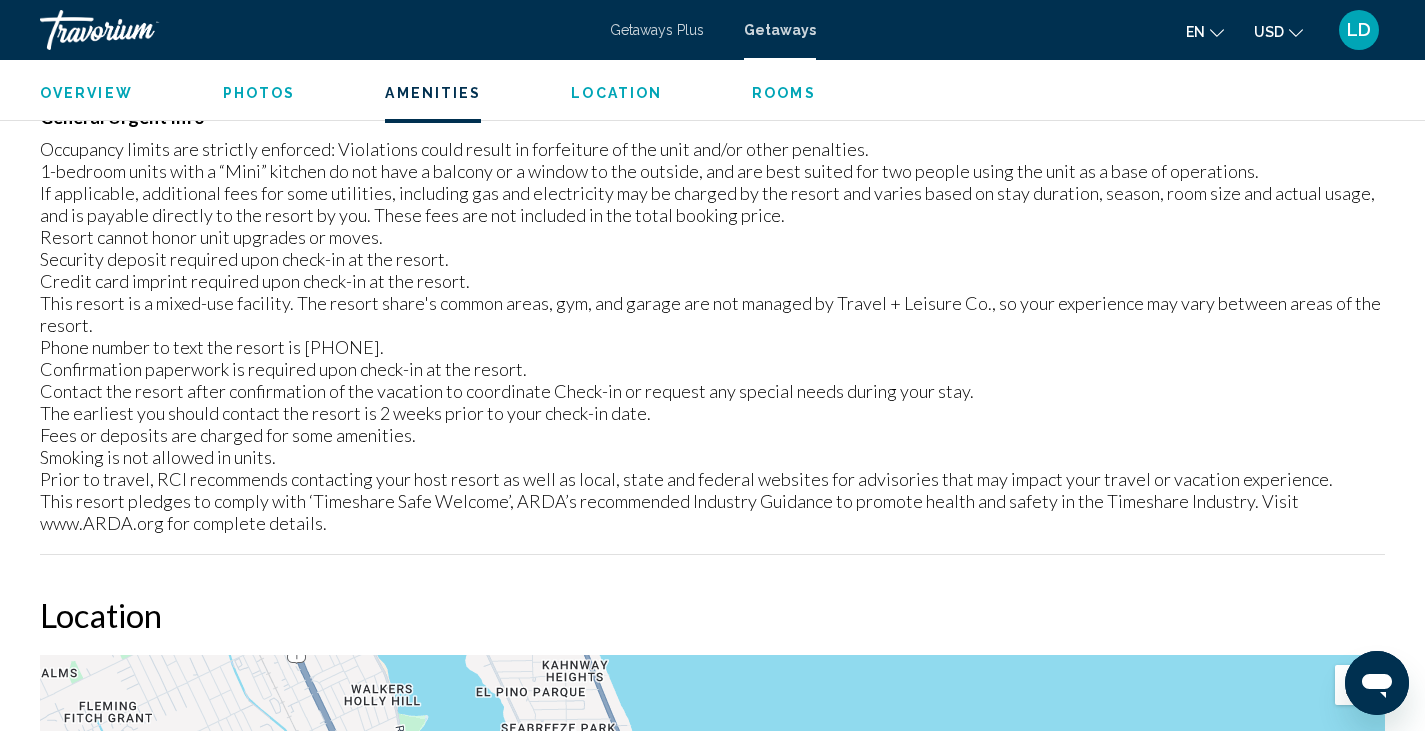 scroll, scrollTop: 2183, scrollLeft: 0, axis: vertical 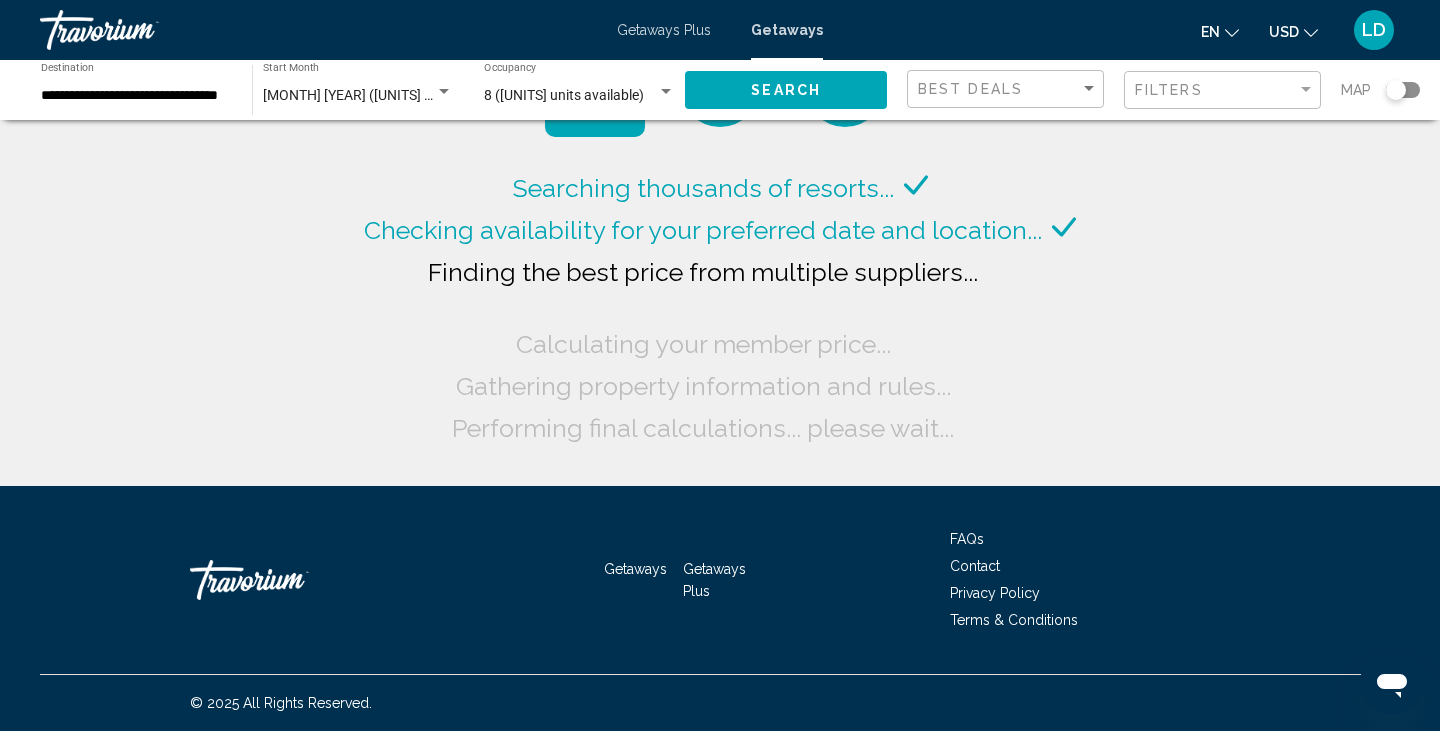 click on "**********" at bounding box center (136, 96) 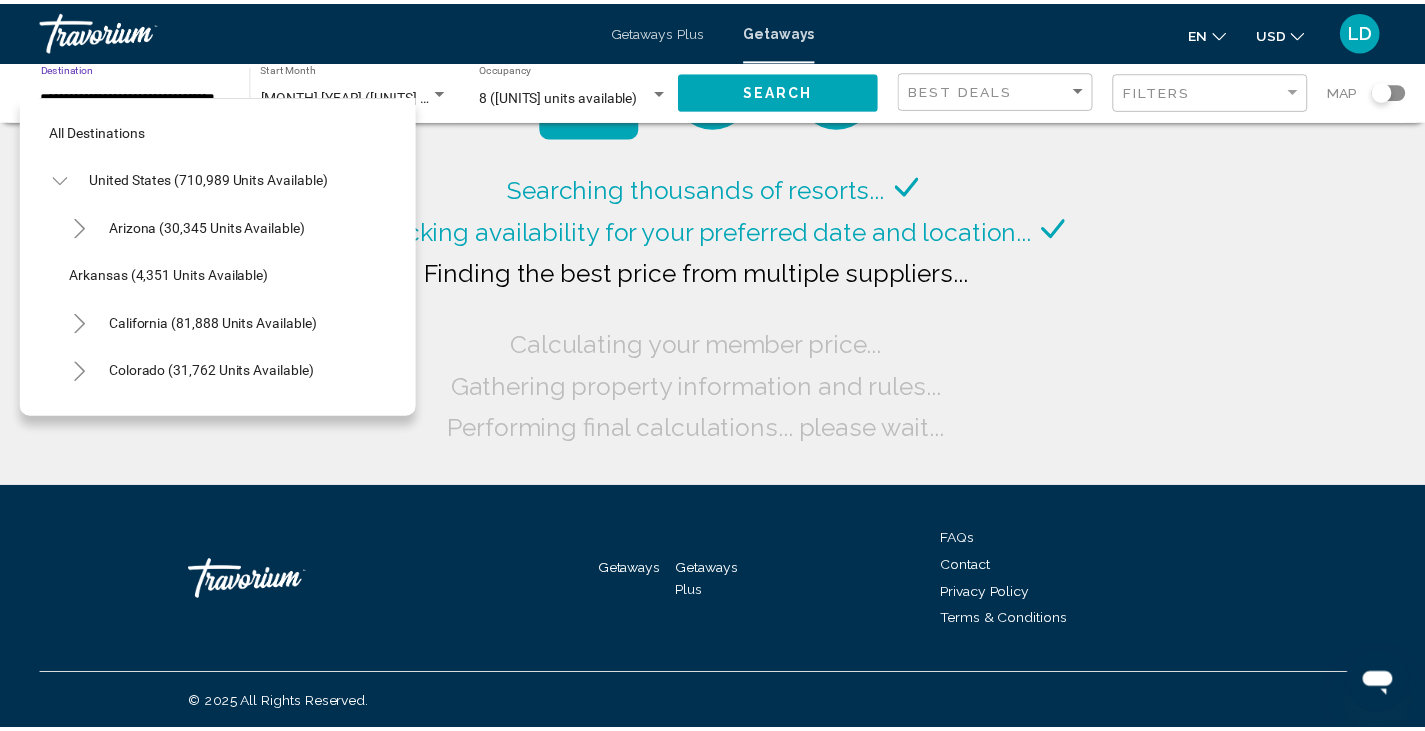 scroll, scrollTop: 367, scrollLeft: 0, axis: vertical 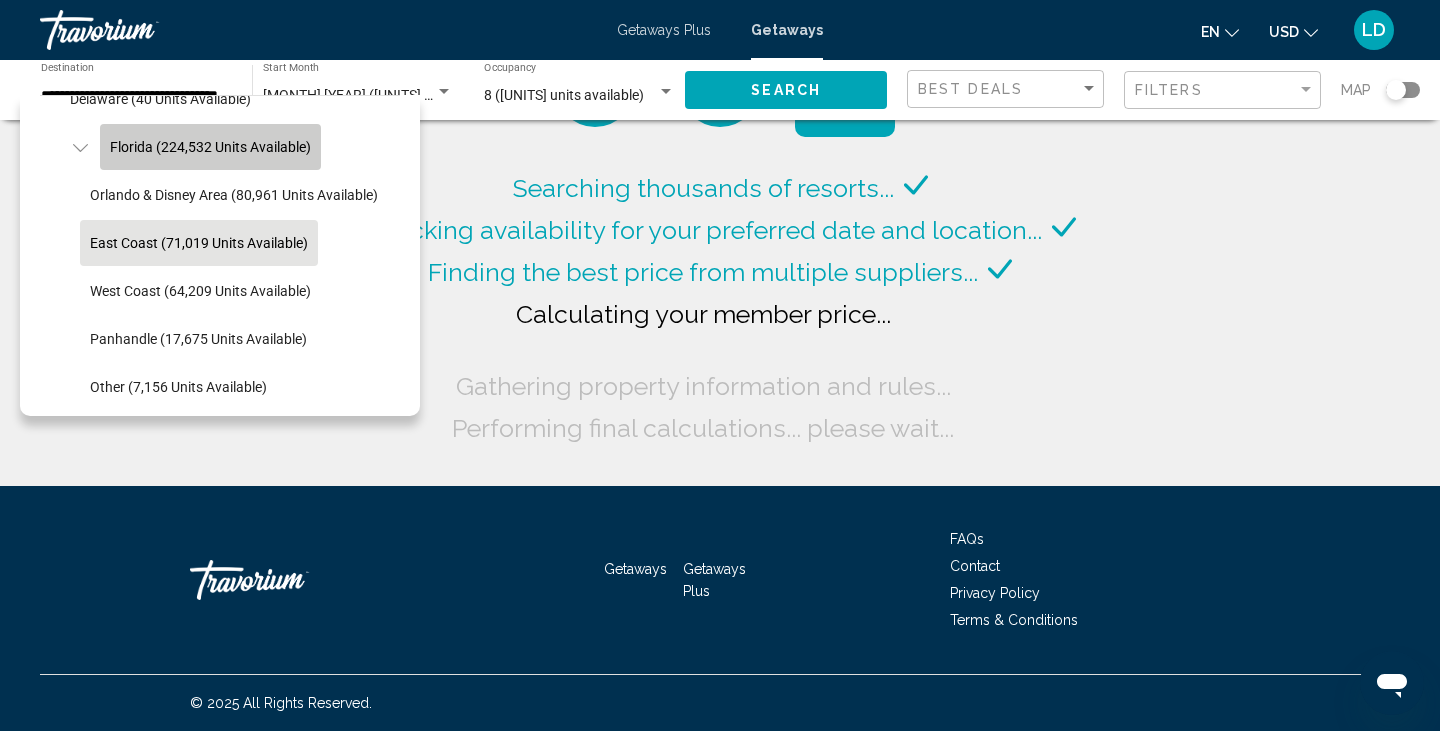 click on "Florida (224,532 units available)" at bounding box center (210, 147) 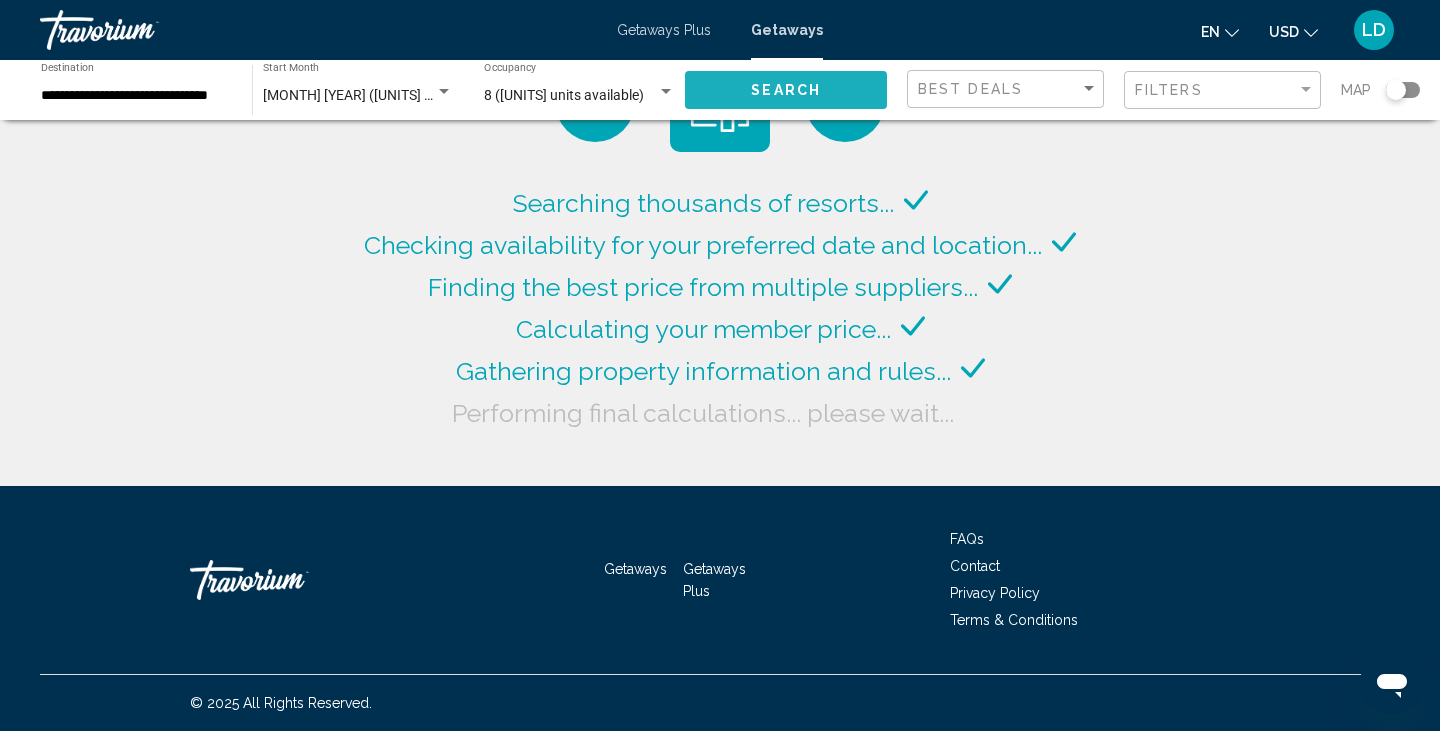 click on "Search" at bounding box center [786, 91] 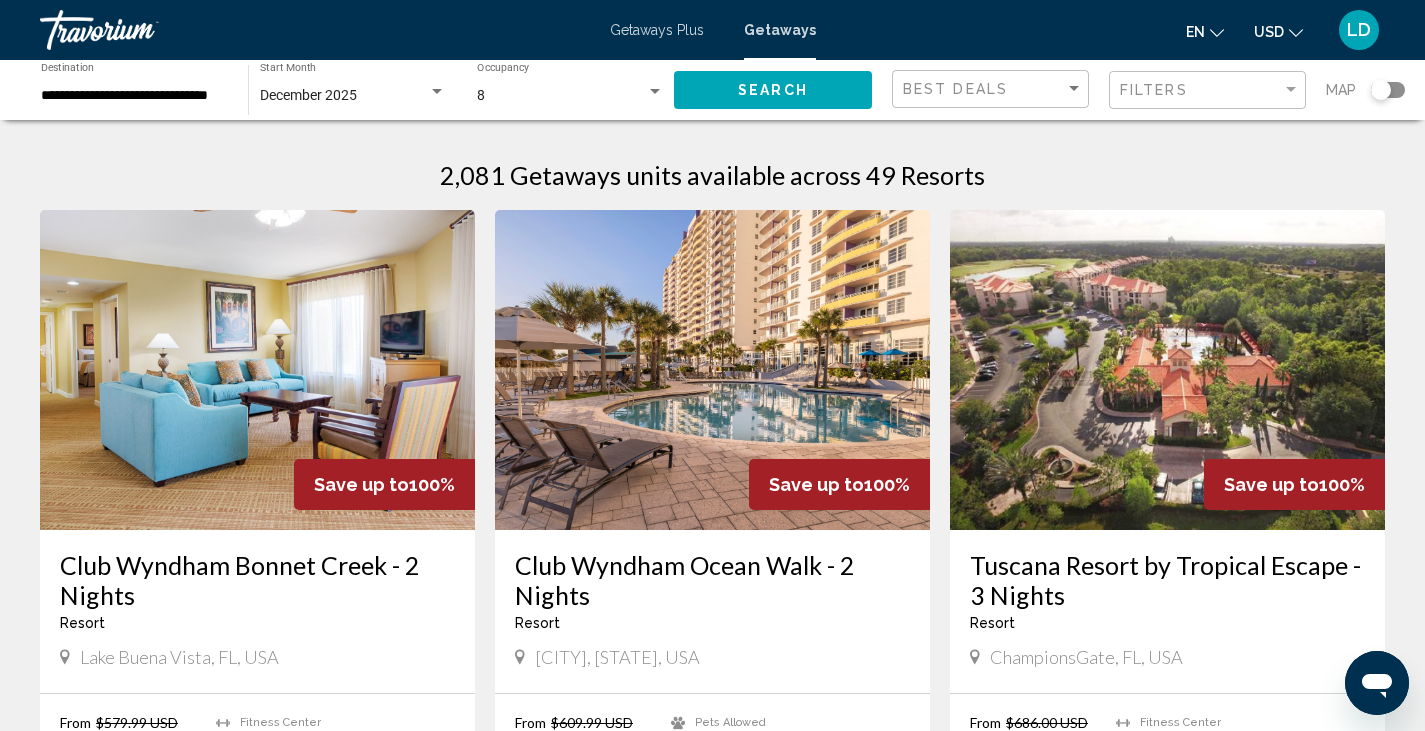 click on "Search" at bounding box center (773, 91) 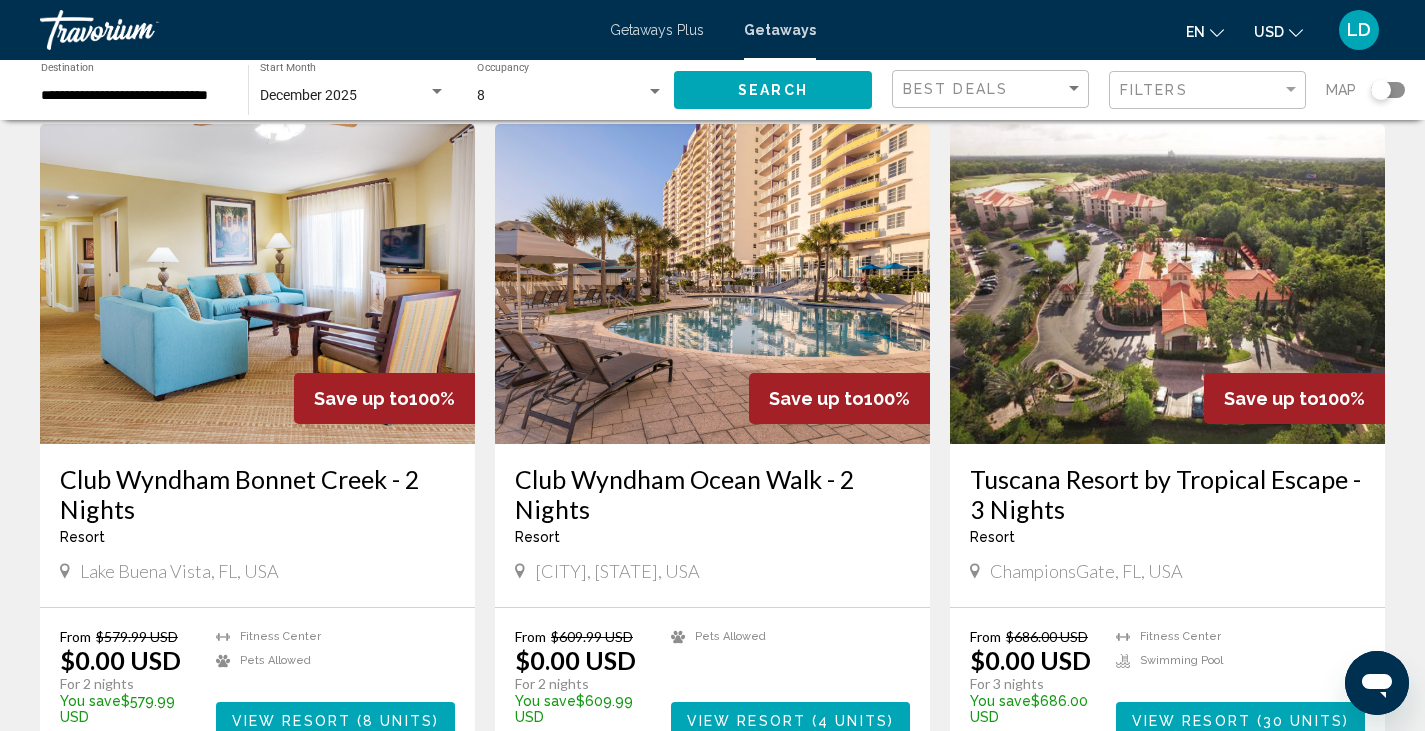 scroll, scrollTop: 200, scrollLeft: 0, axis: vertical 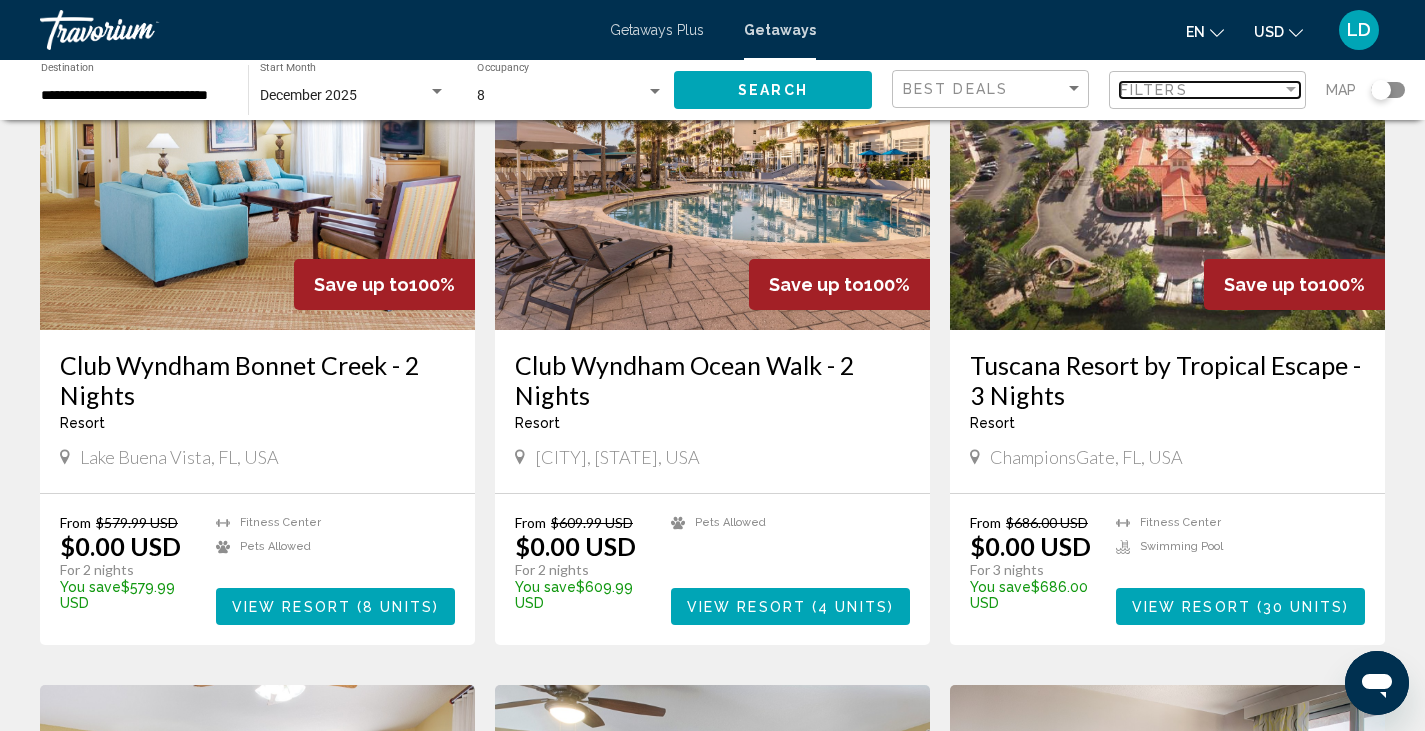 click on "Filters" at bounding box center (1201, 90) 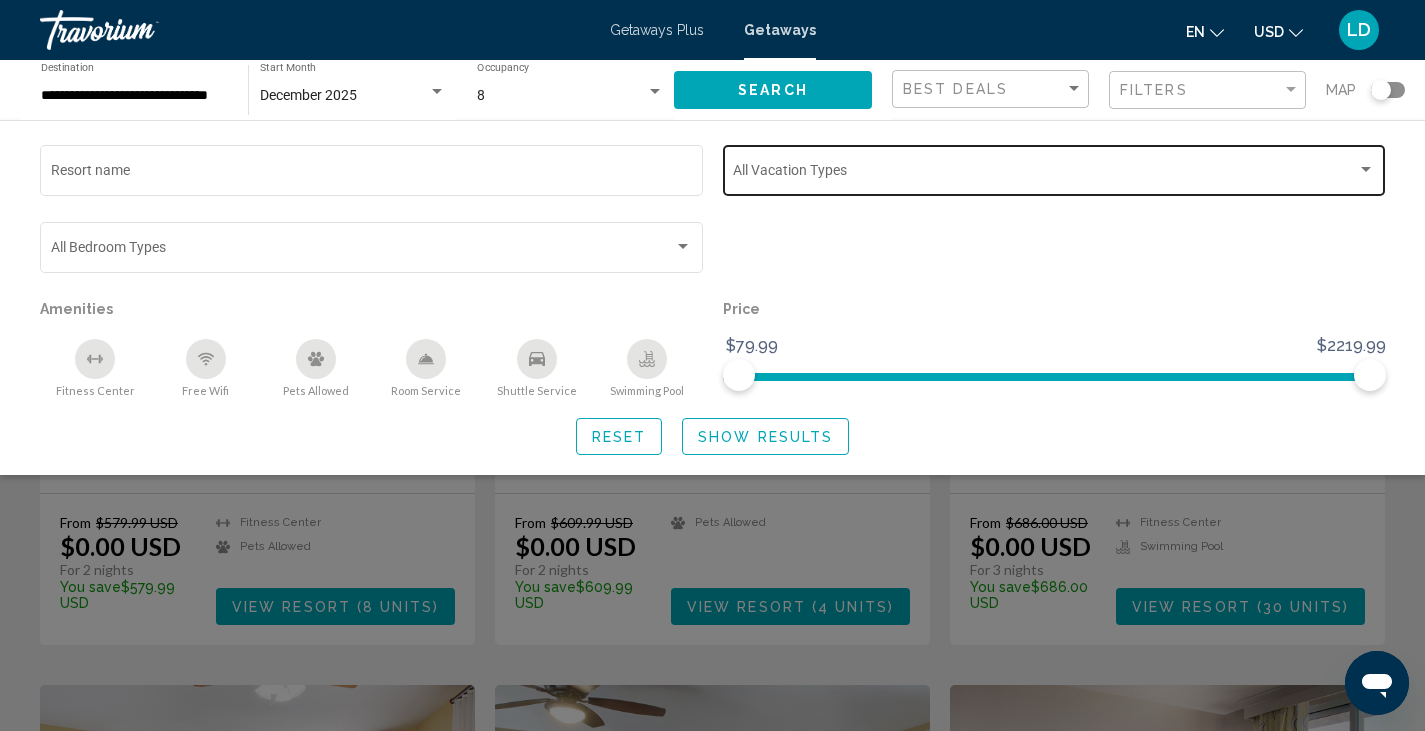click at bounding box center [1045, 174] 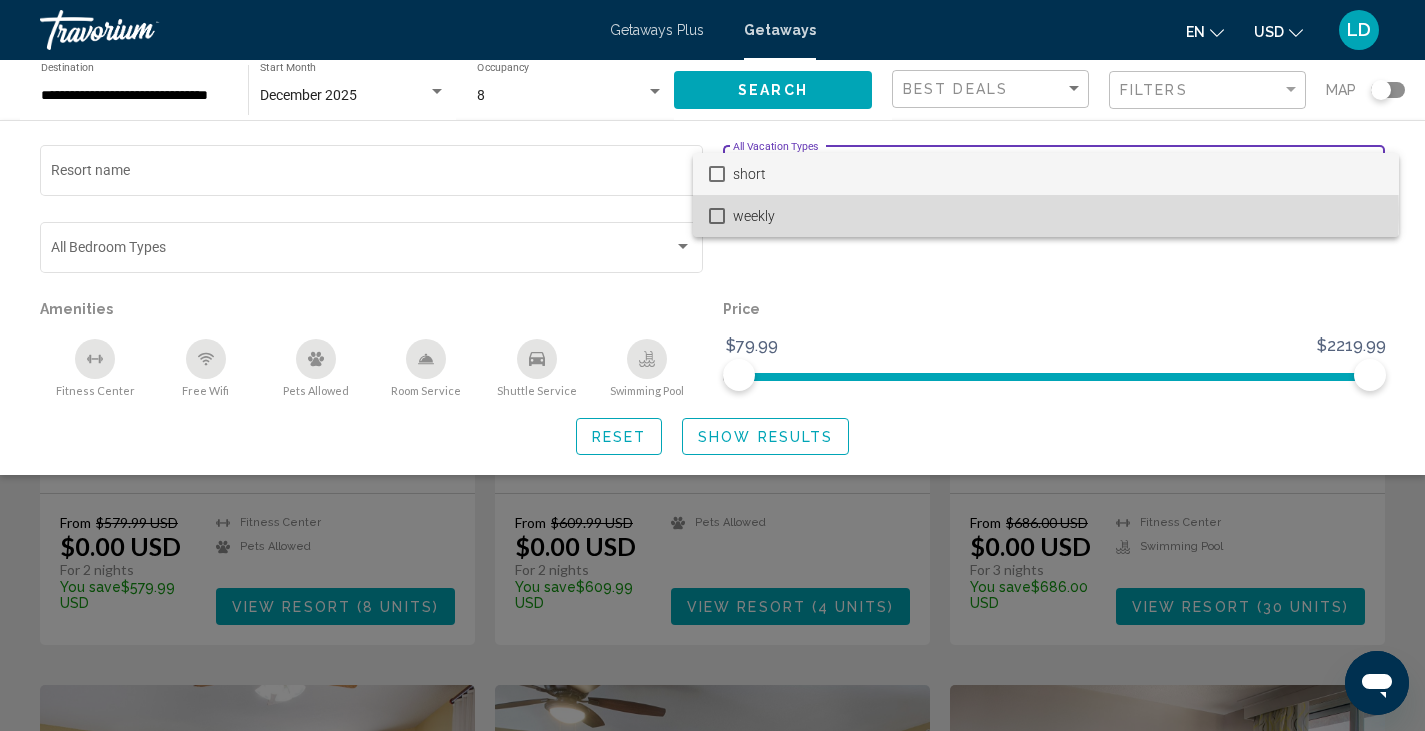 click on "weekly" at bounding box center (1046, 216) 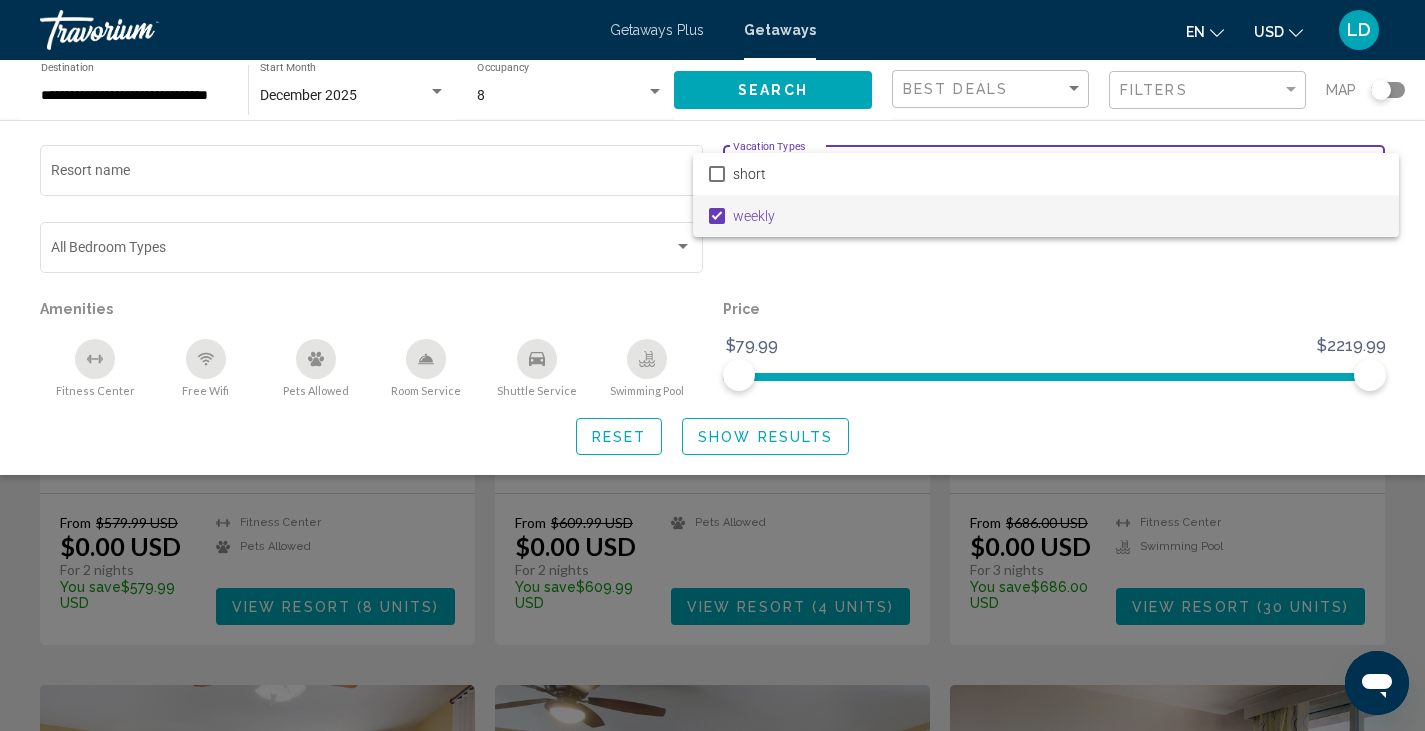 click at bounding box center (712, 365) 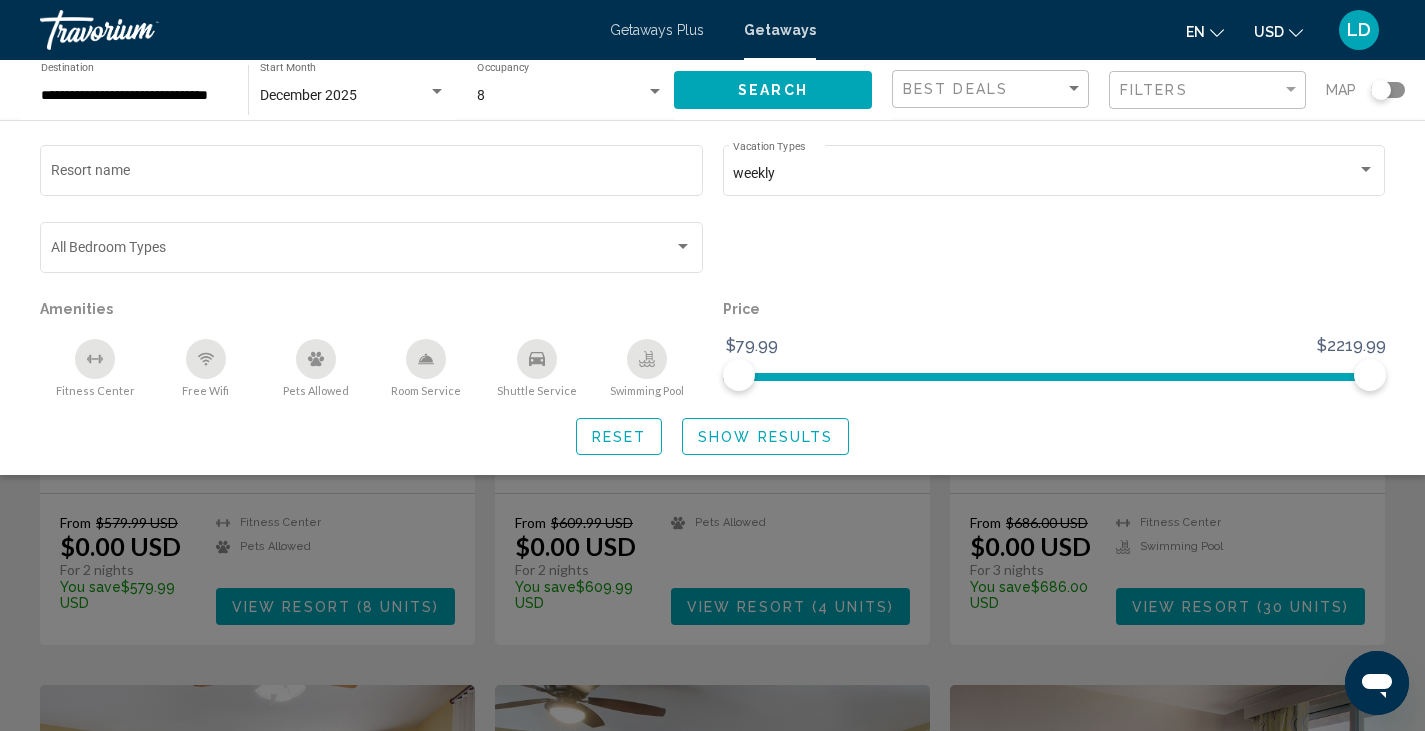 click on "Show Results" at bounding box center (765, 437) 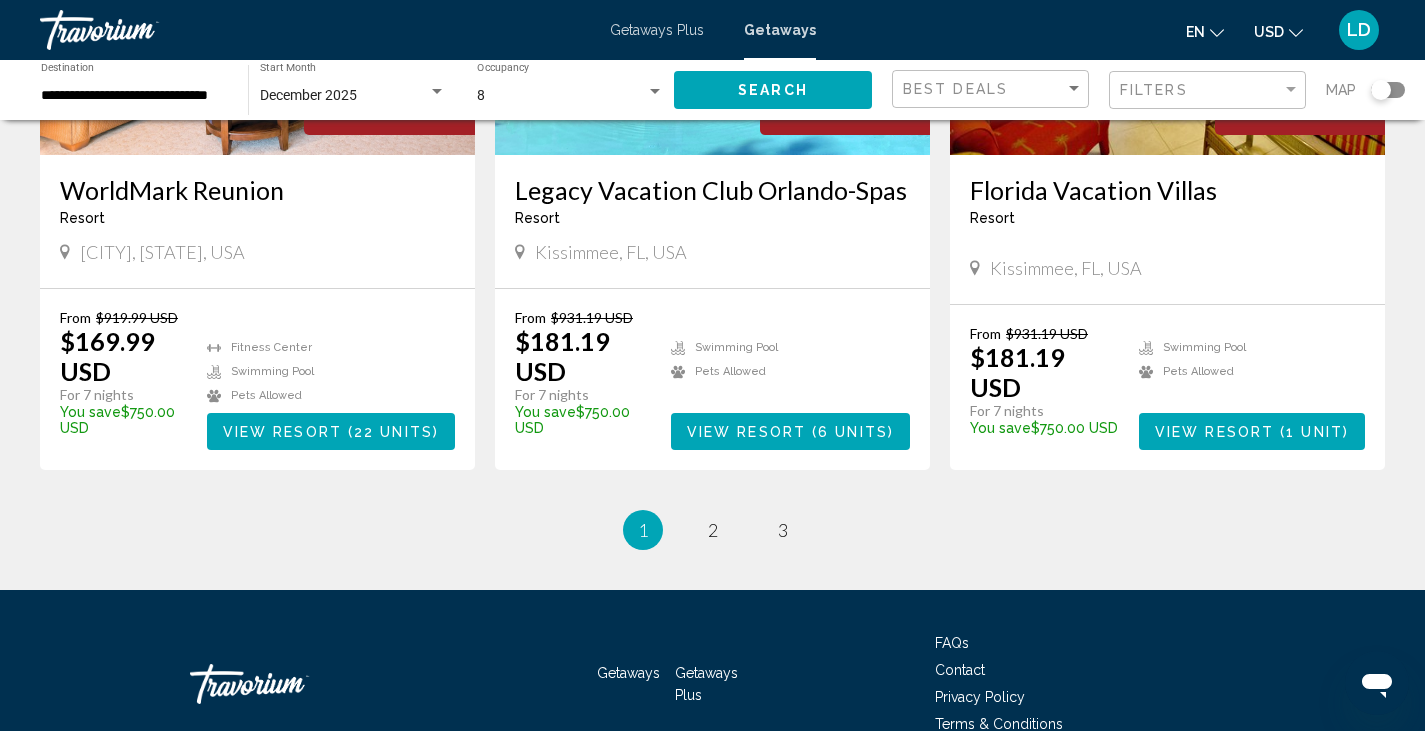 scroll, scrollTop: 2300, scrollLeft: 0, axis: vertical 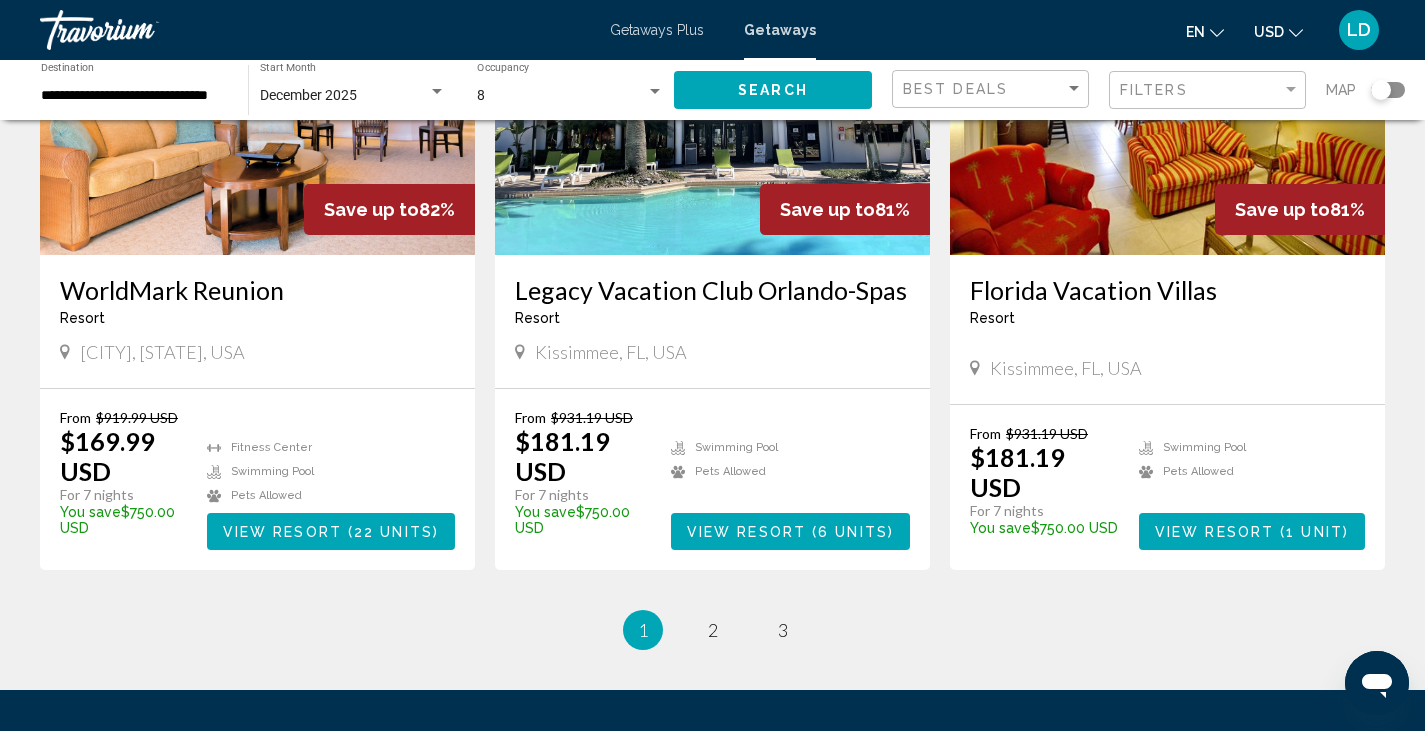 click on "Florida Vacation Villas" at bounding box center (1167, 290) 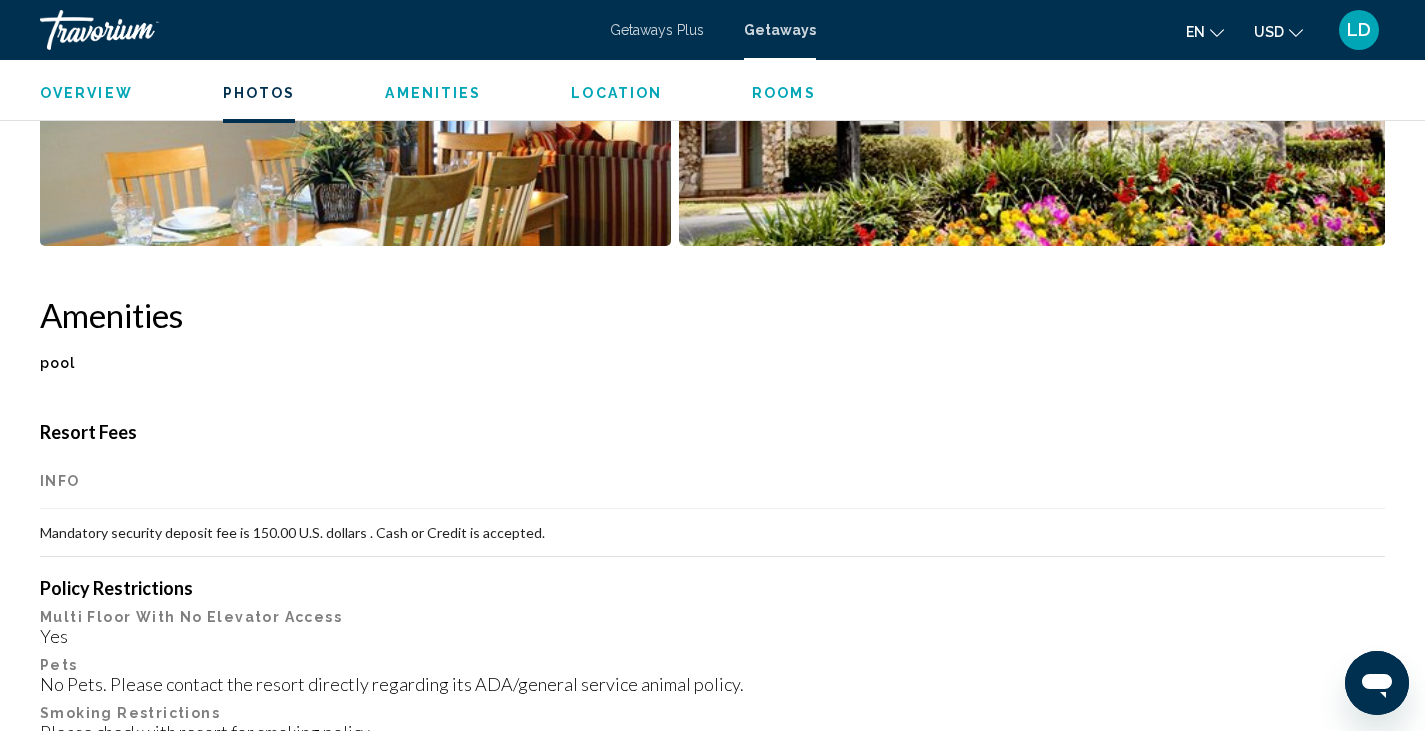 scroll, scrollTop: 1400, scrollLeft: 0, axis: vertical 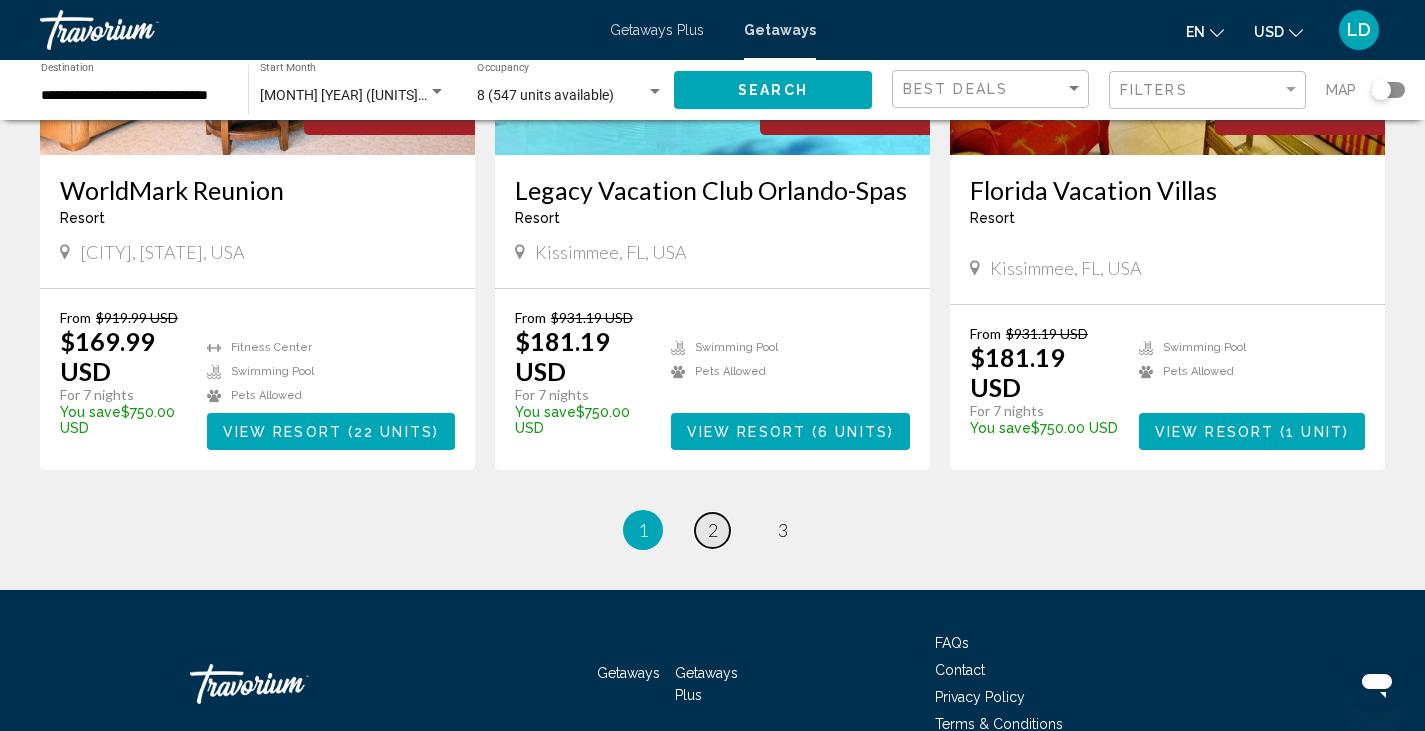 click on "2" at bounding box center (713, 530) 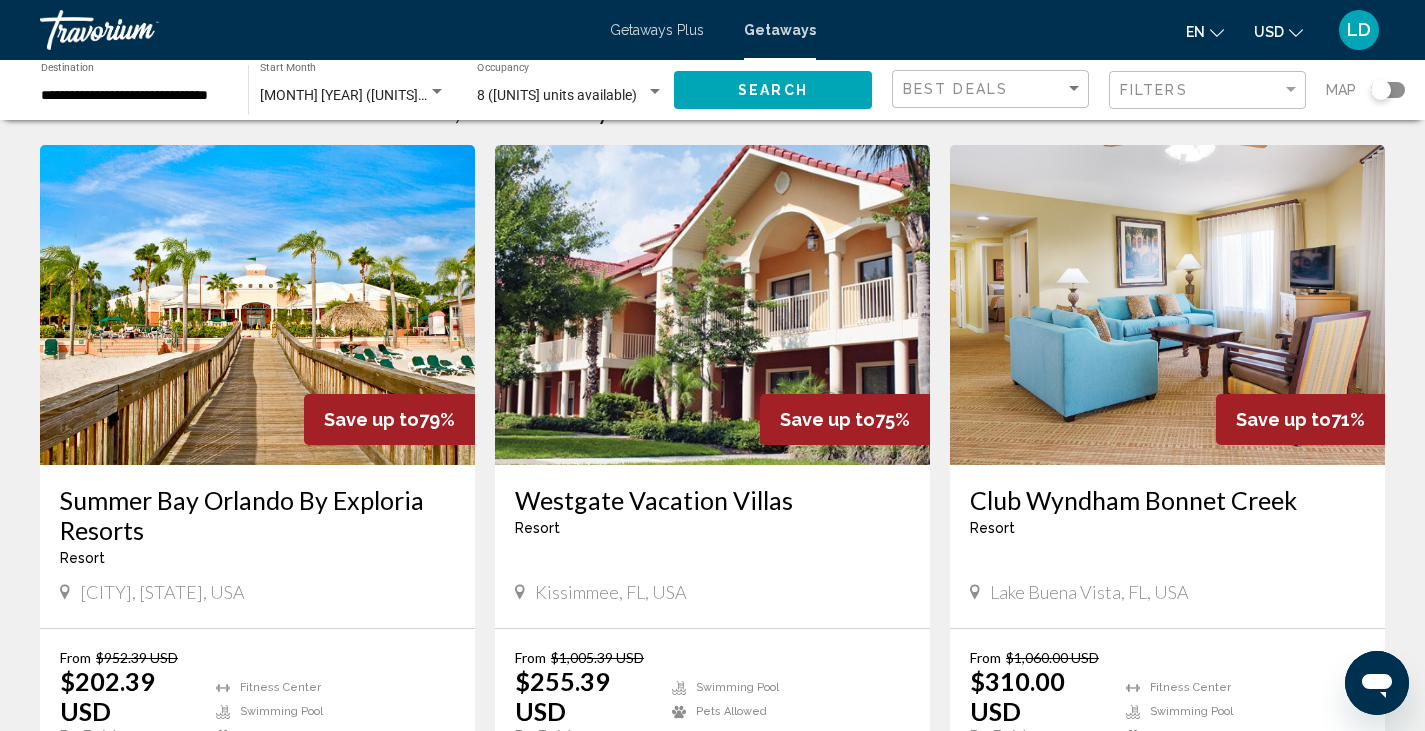 scroll, scrollTop: 0, scrollLeft: 0, axis: both 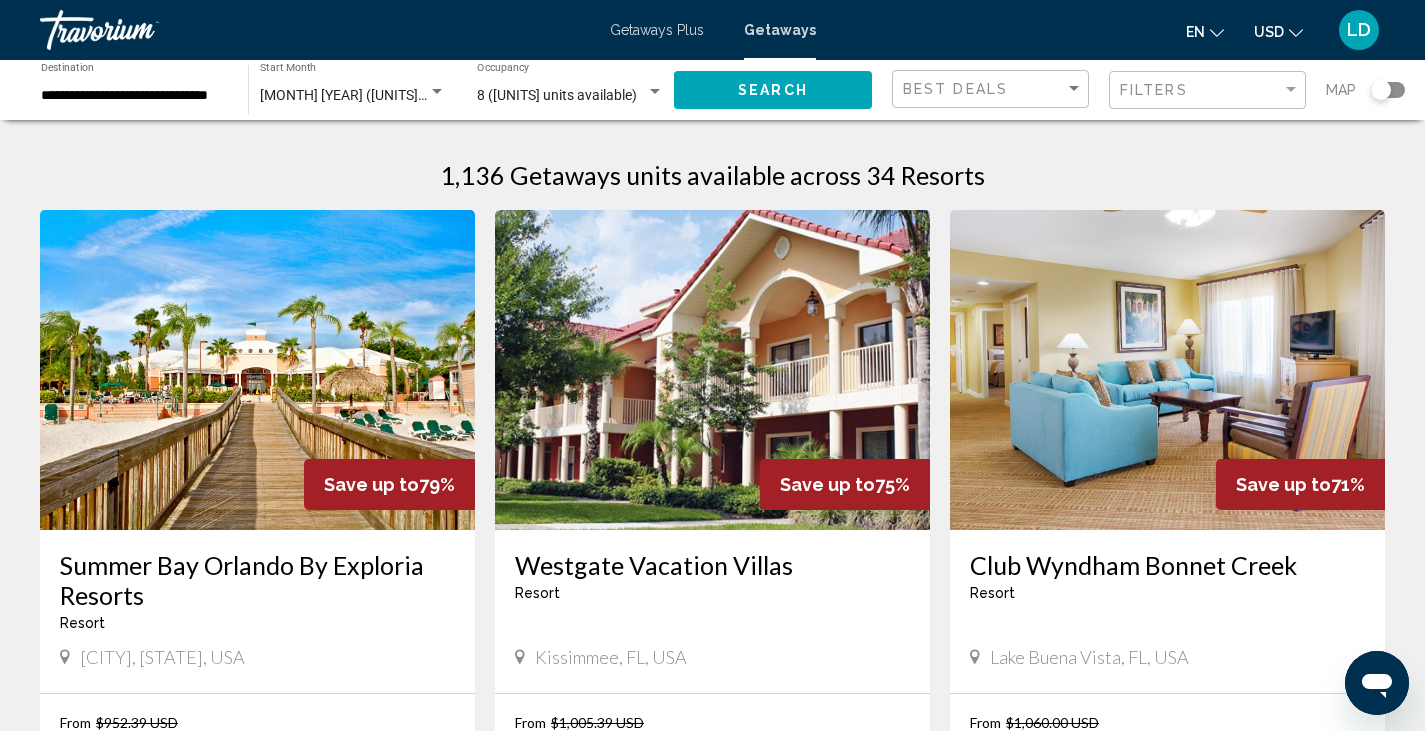click at bounding box center (712, 370) 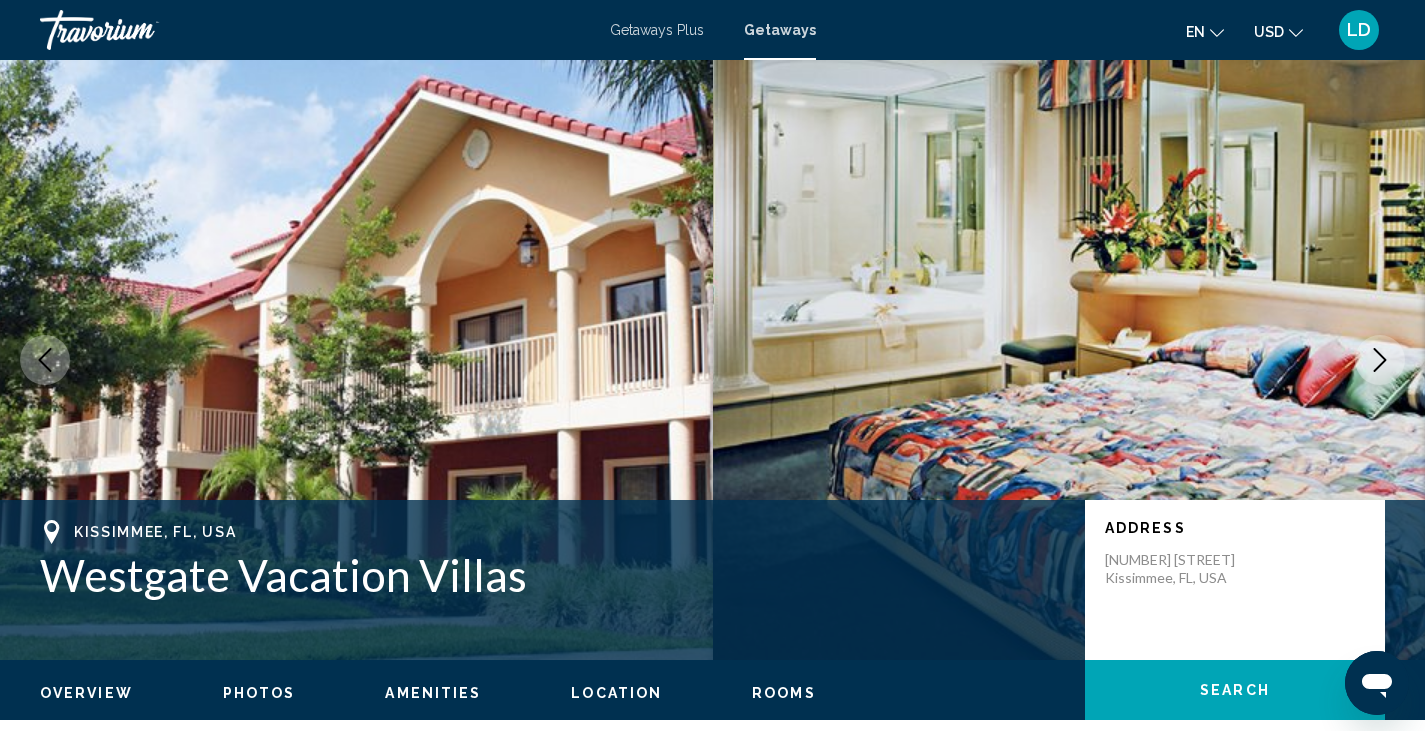 click at bounding box center [356, 360] 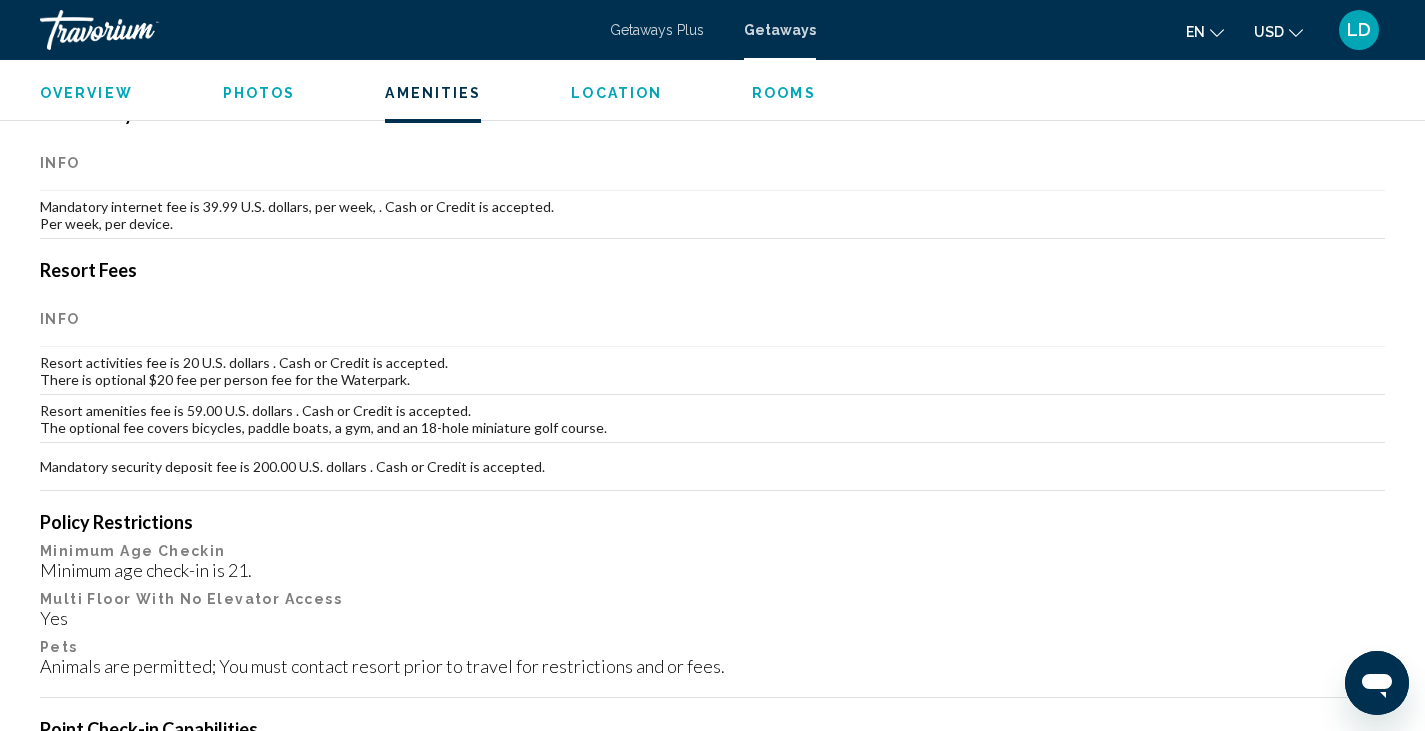 scroll, scrollTop: 1600, scrollLeft: 0, axis: vertical 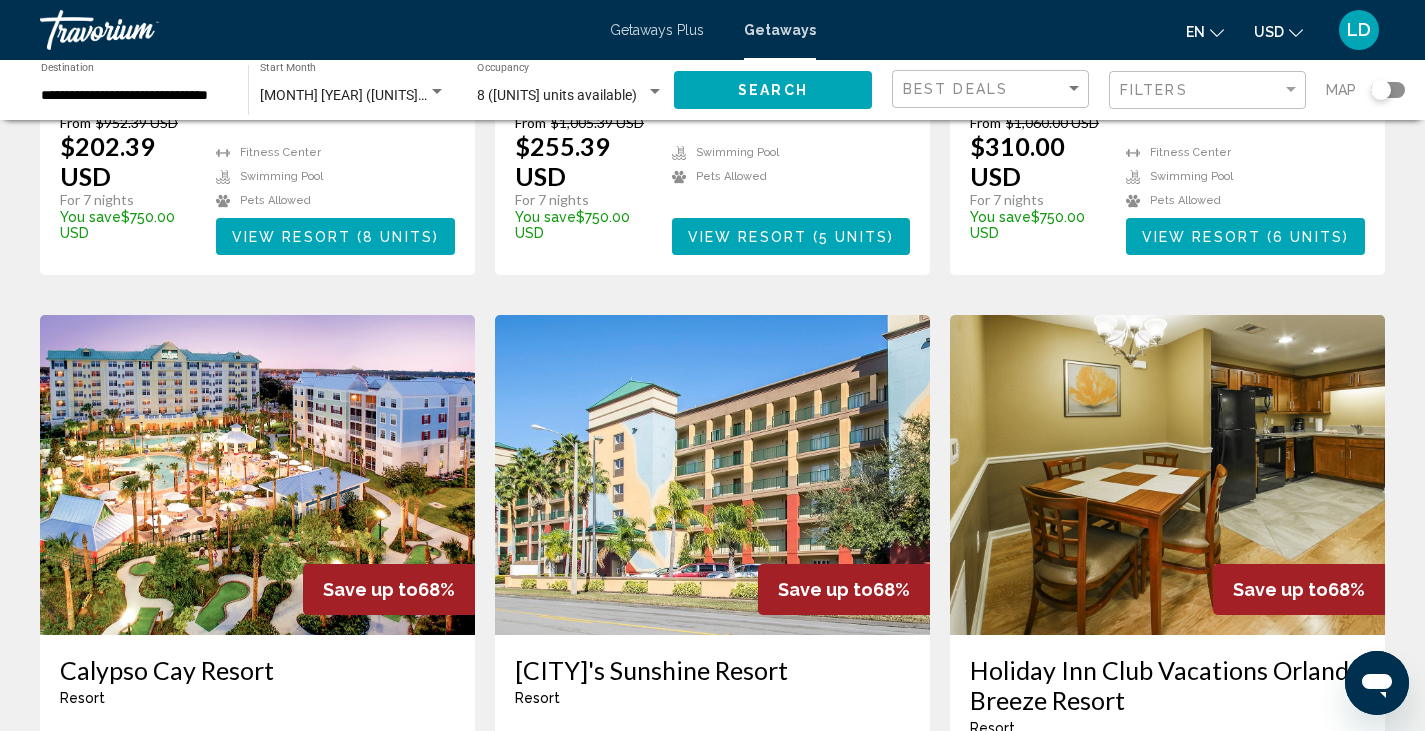 click at bounding box center [655, 92] 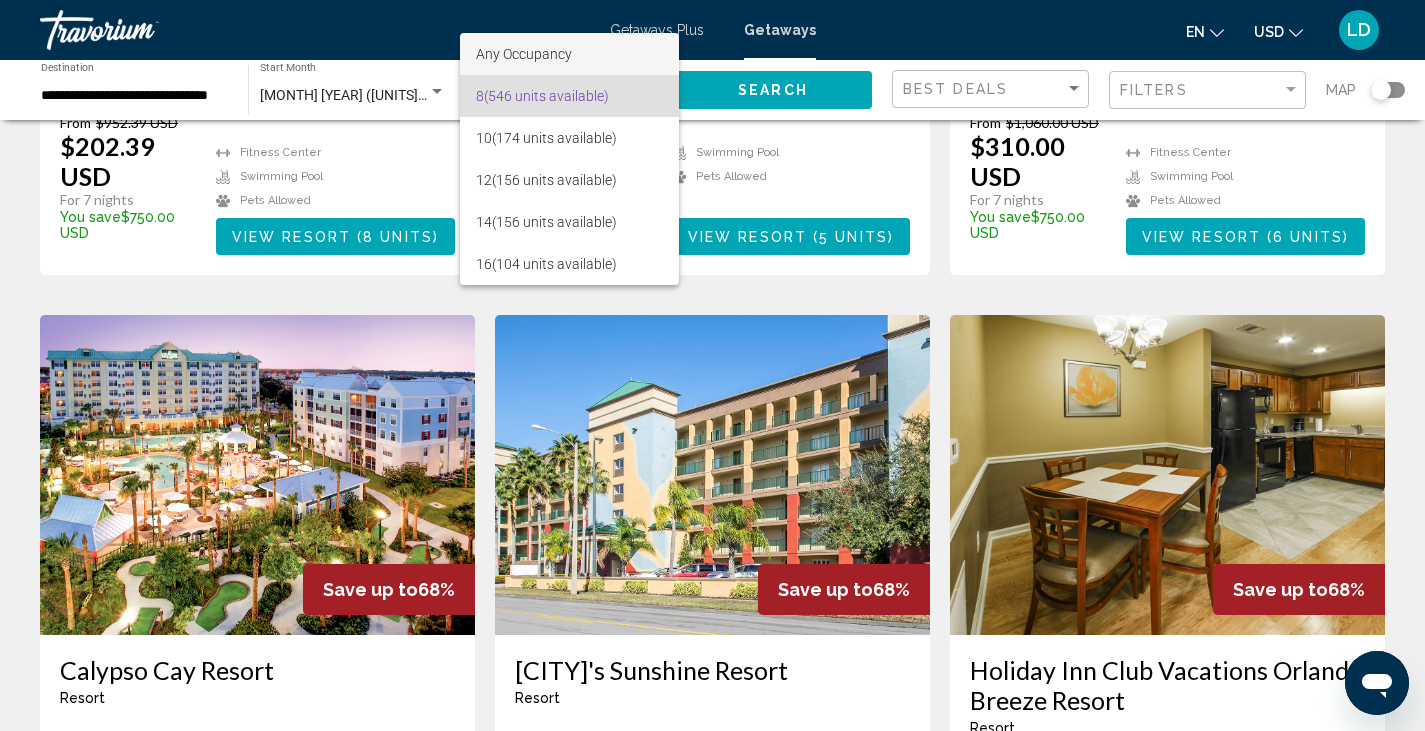 click on "Any Occupancy" at bounding box center [569, 54] 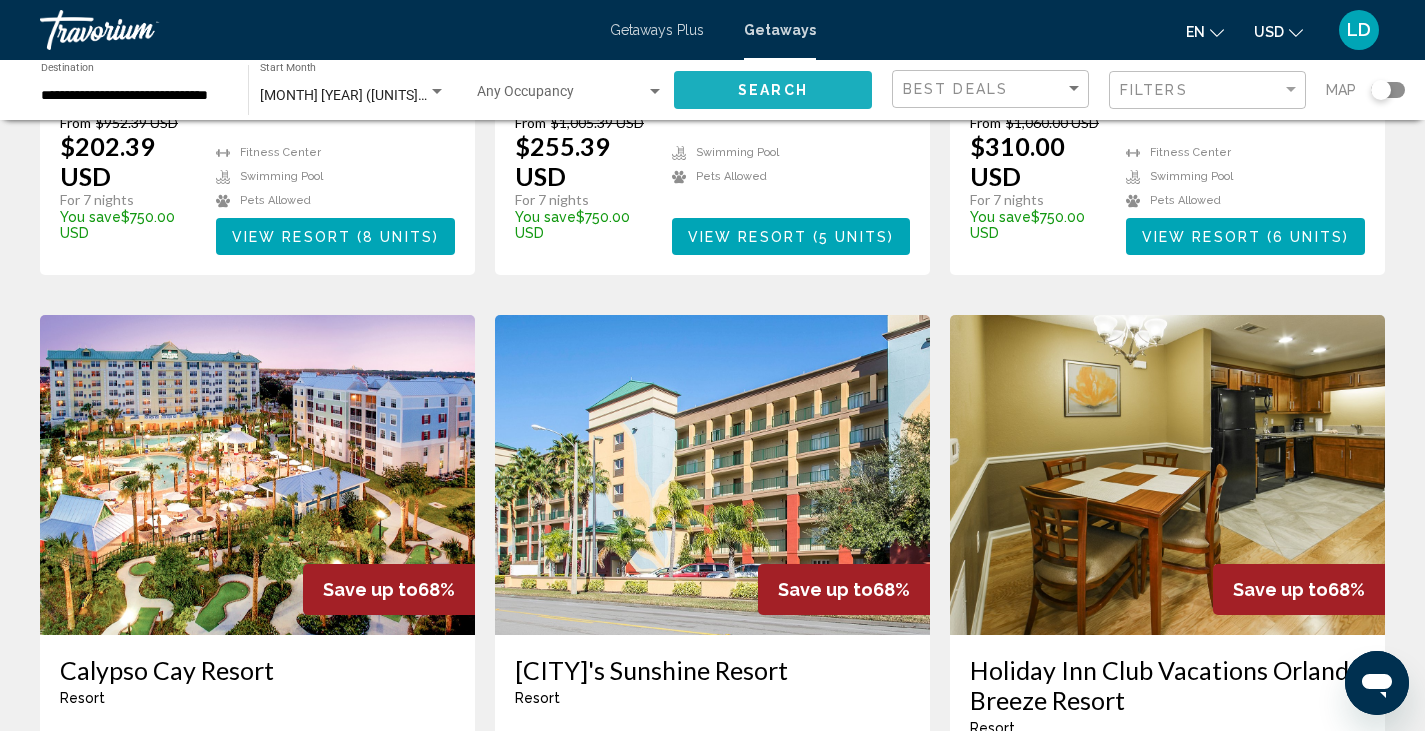 click on "Search" at bounding box center [773, 89] 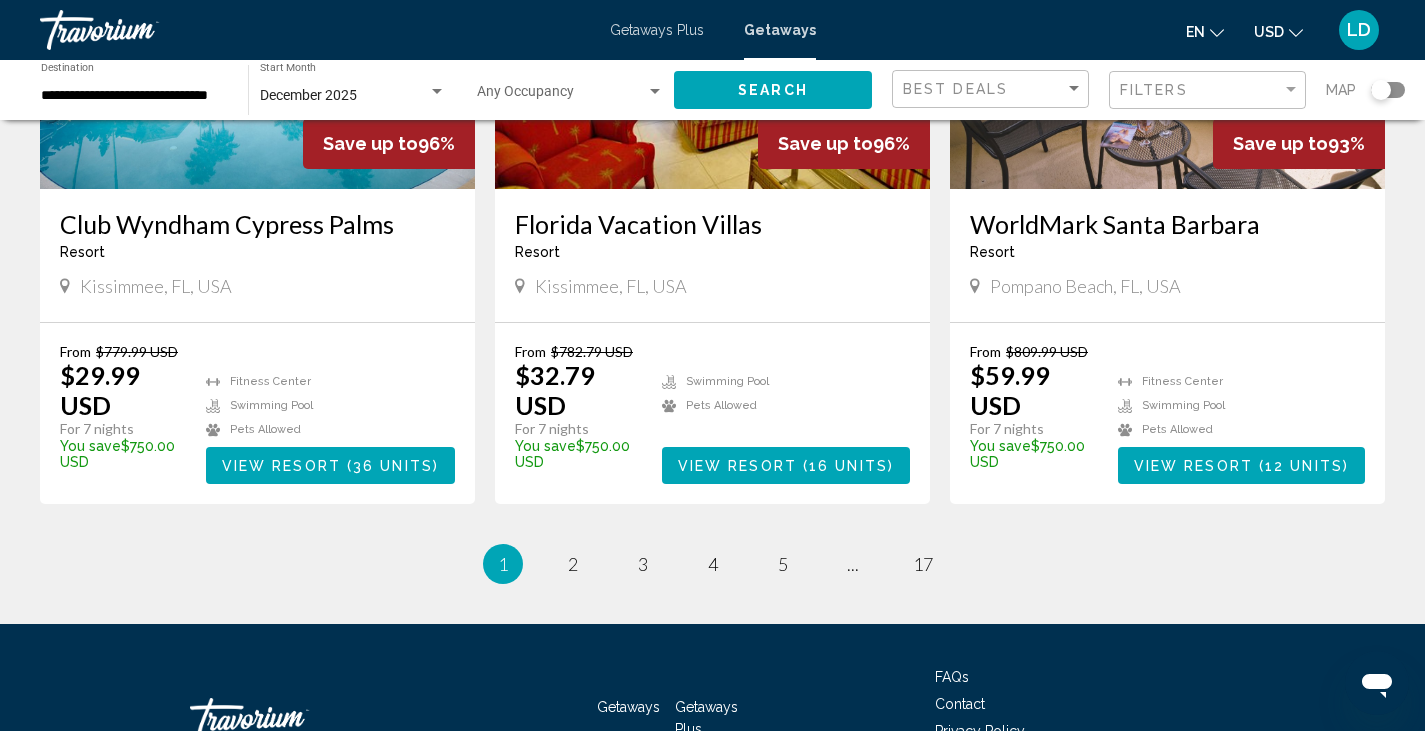 scroll, scrollTop: 2500, scrollLeft: 0, axis: vertical 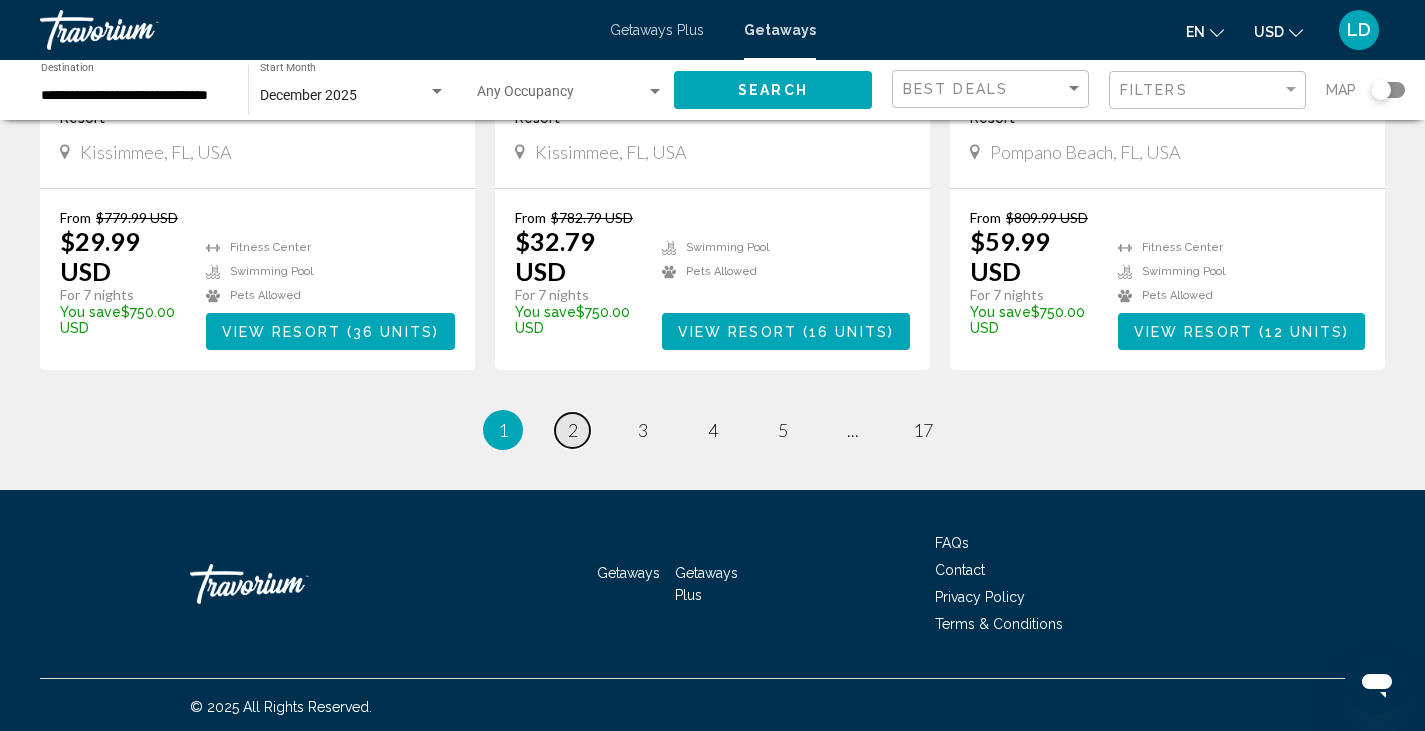 click on "page  2" at bounding box center (572, 430) 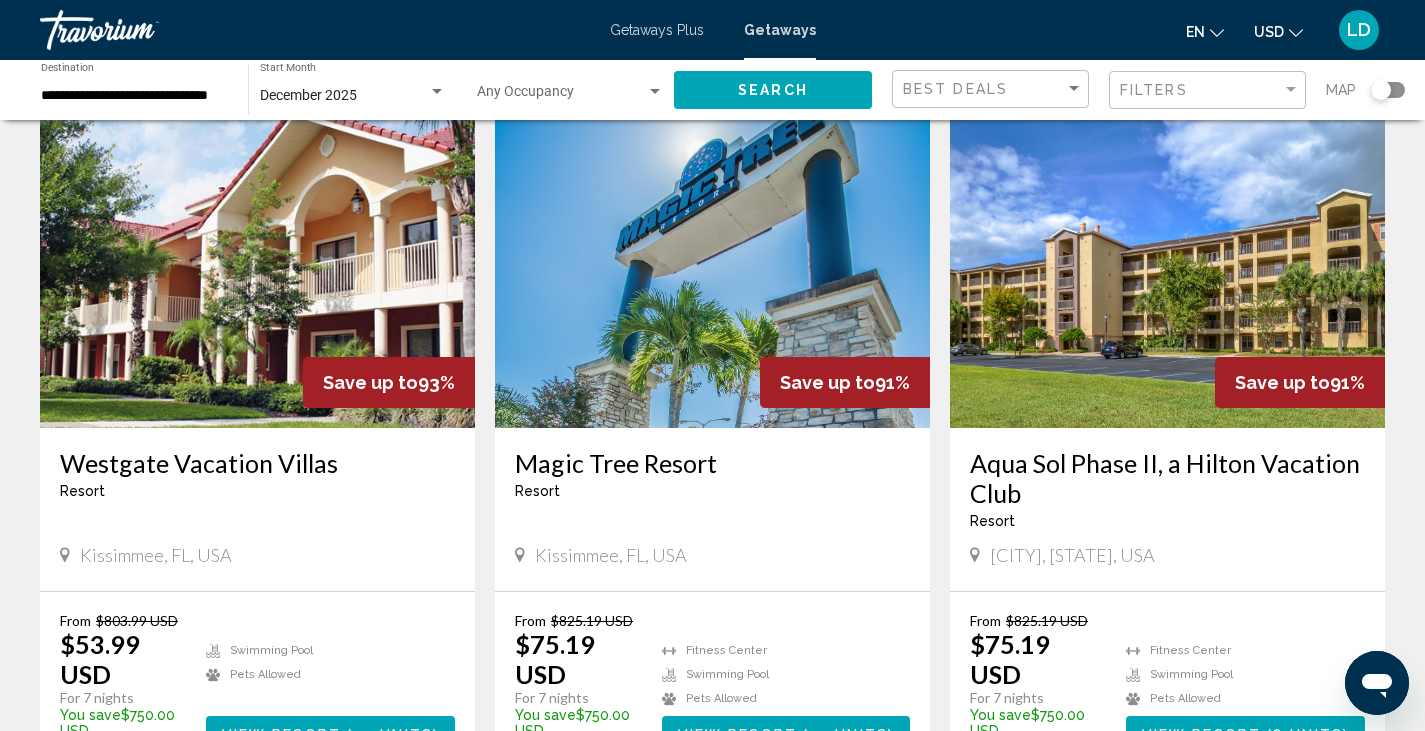 scroll, scrollTop: 800, scrollLeft: 0, axis: vertical 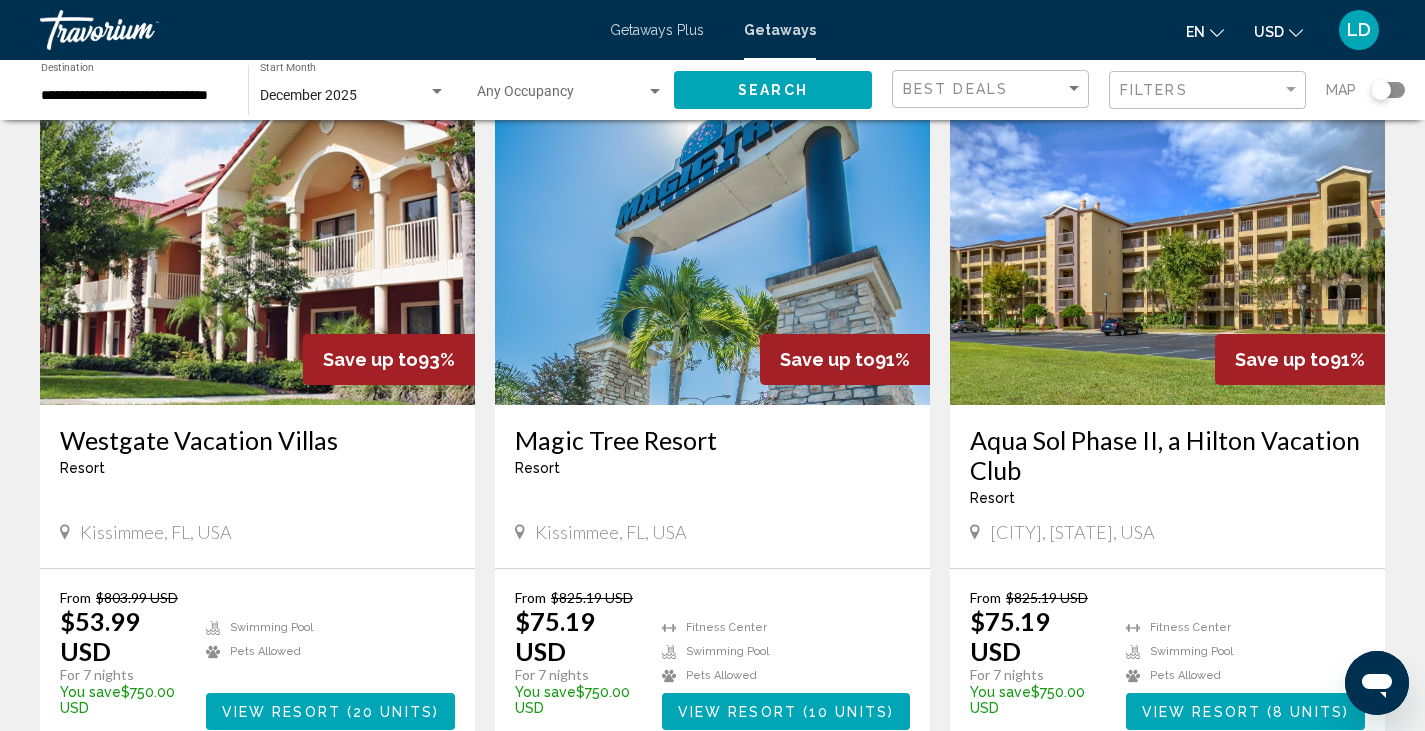 click at bounding box center [257, 245] 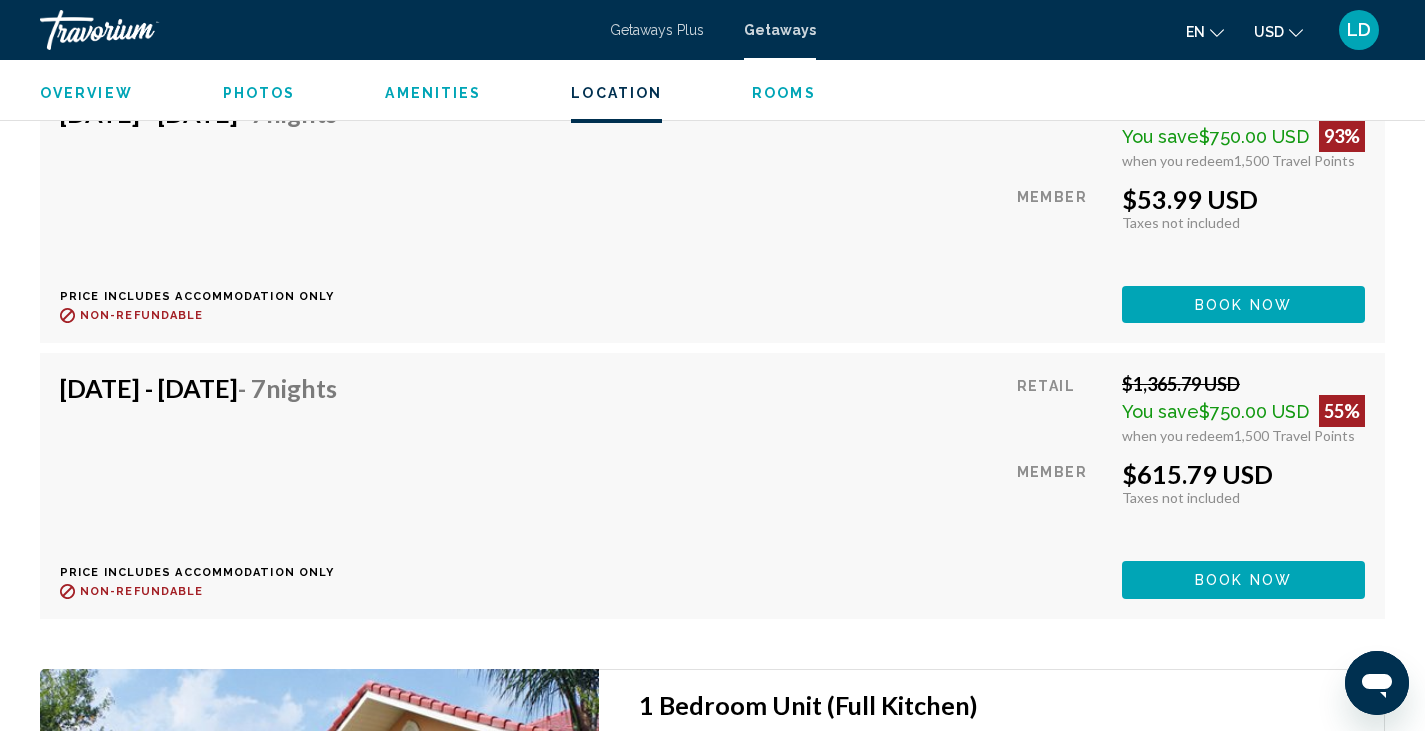 scroll, scrollTop: 3700, scrollLeft: 0, axis: vertical 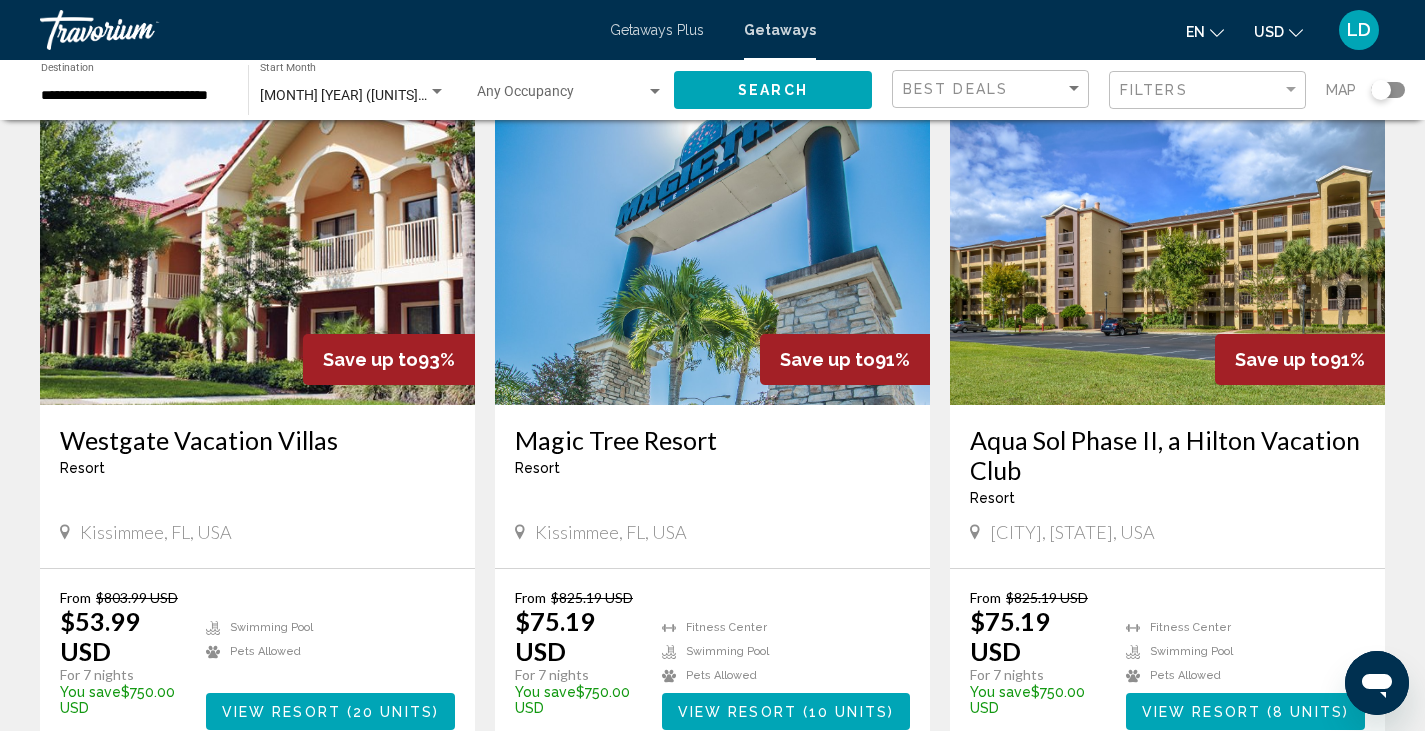 click at bounding box center [712, 245] 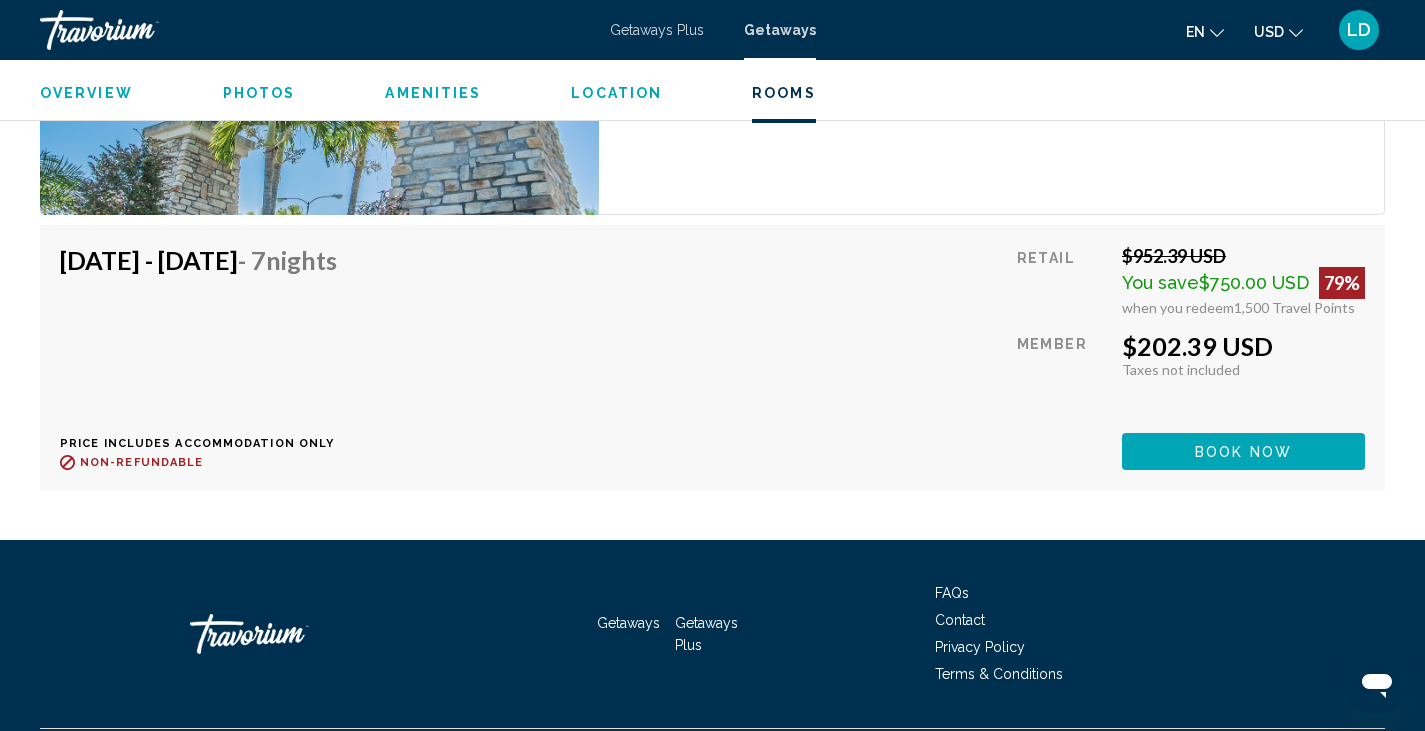 scroll, scrollTop: 5727, scrollLeft: 0, axis: vertical 